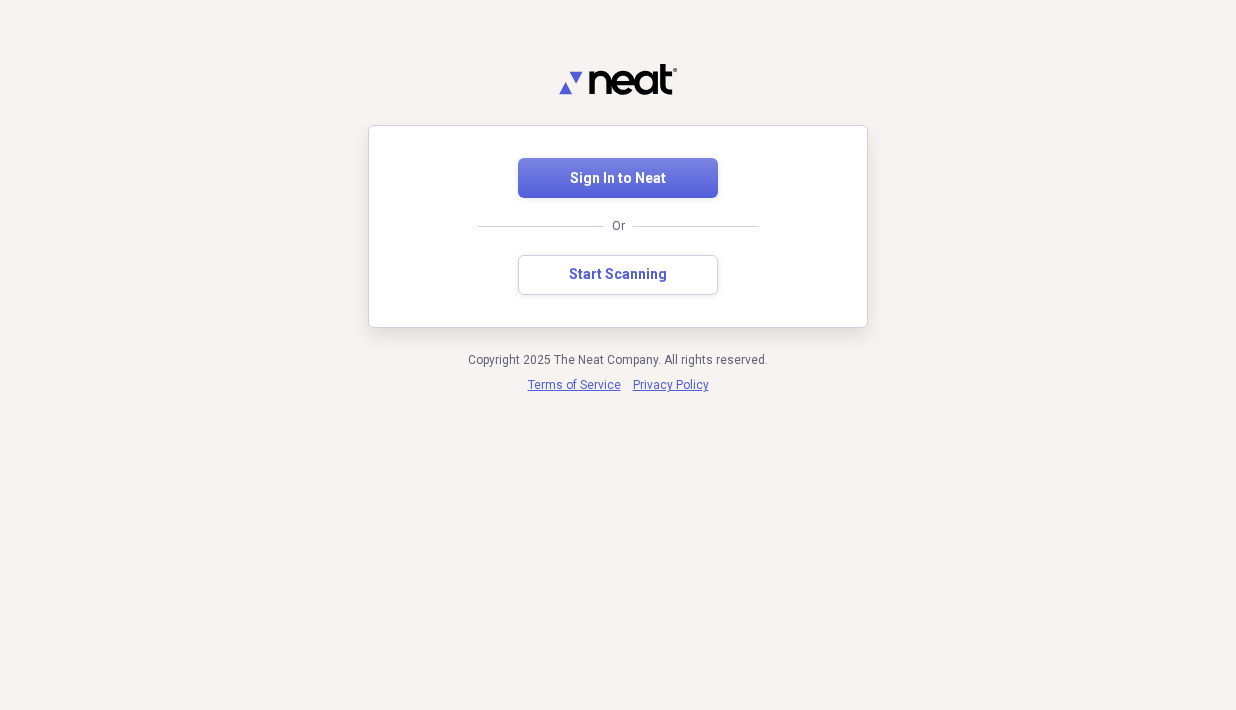 scroll, scrollTop: 0, scrollLeft: 0, axis: both 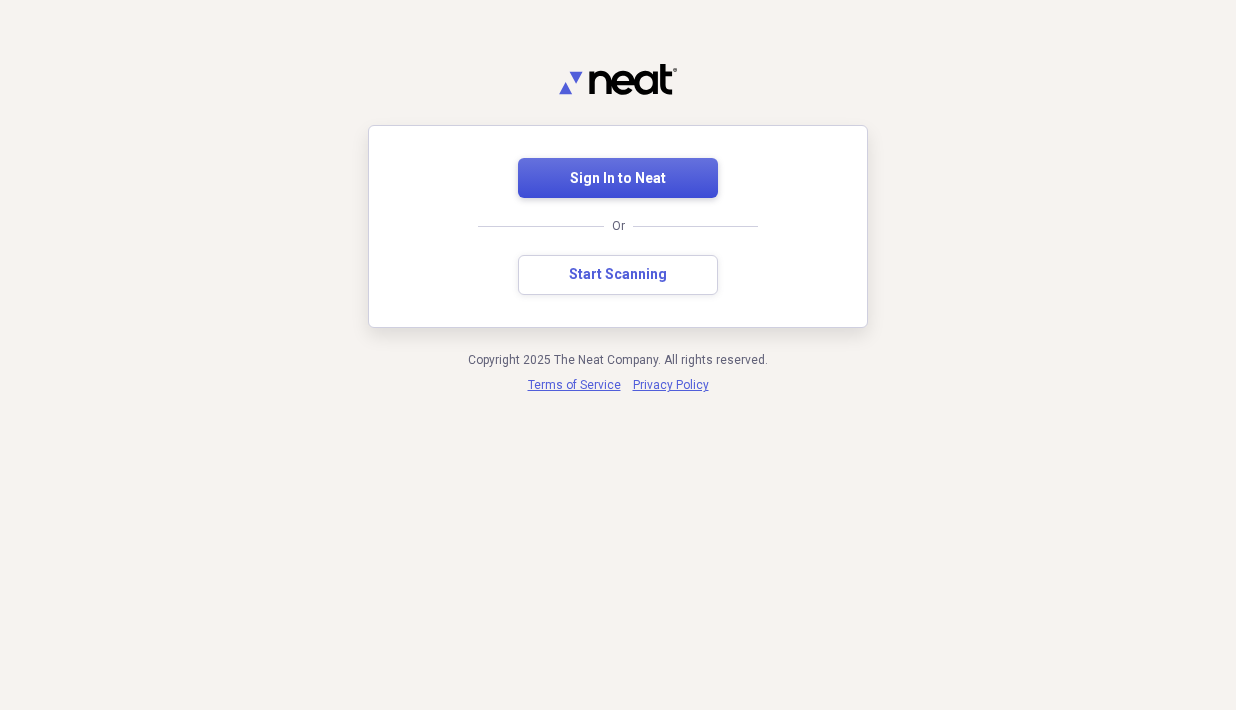 click on "Sign In to Neat" at bounding box center (618, 179) 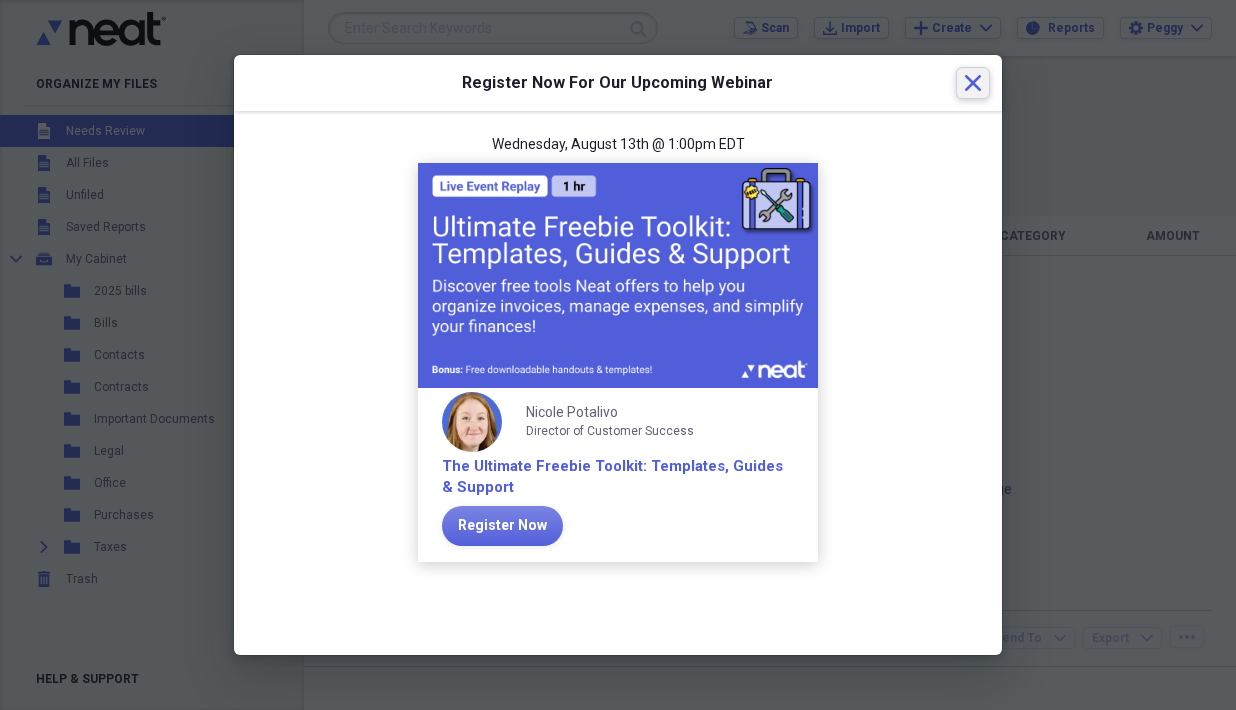 click on "Close" 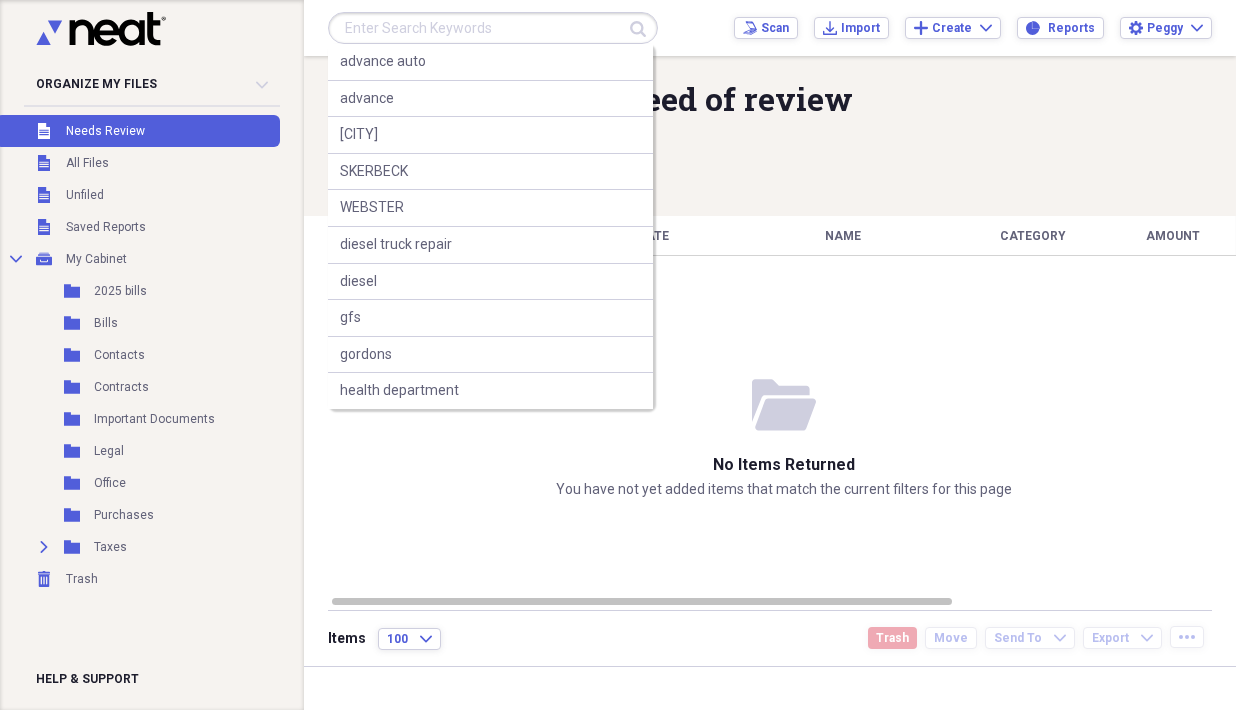click at bounding box center [493, 28] 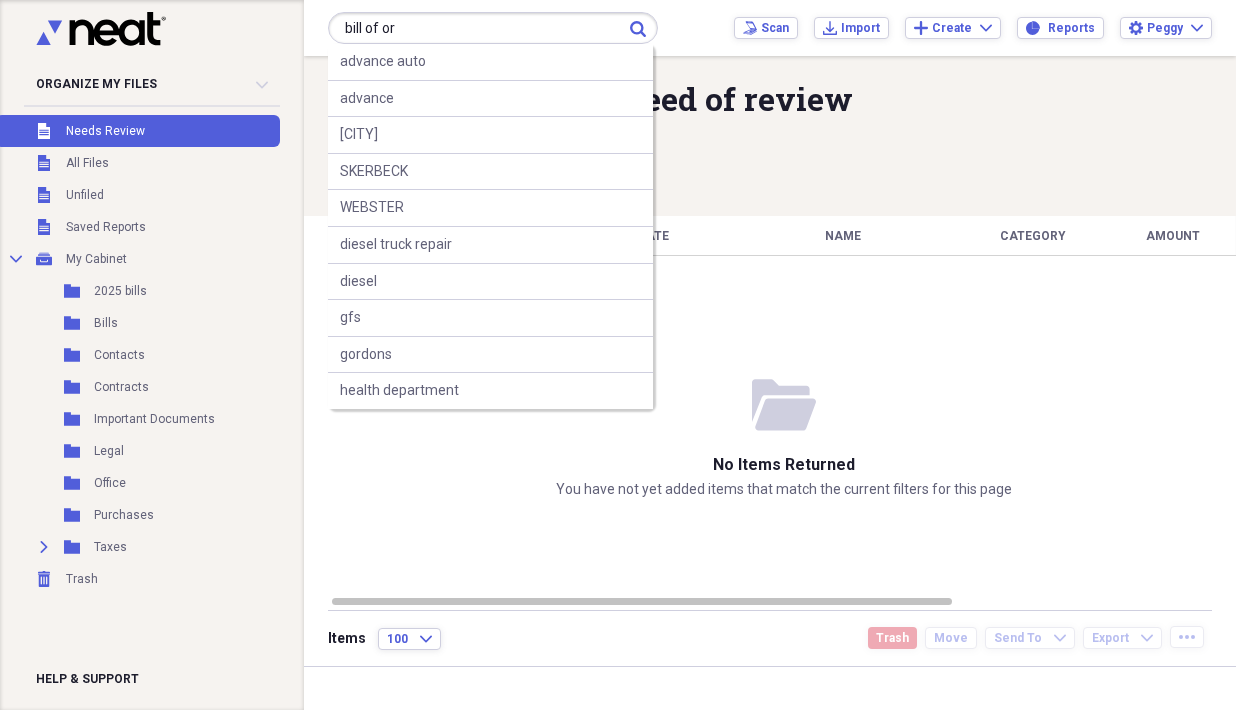 type on "bill of or" 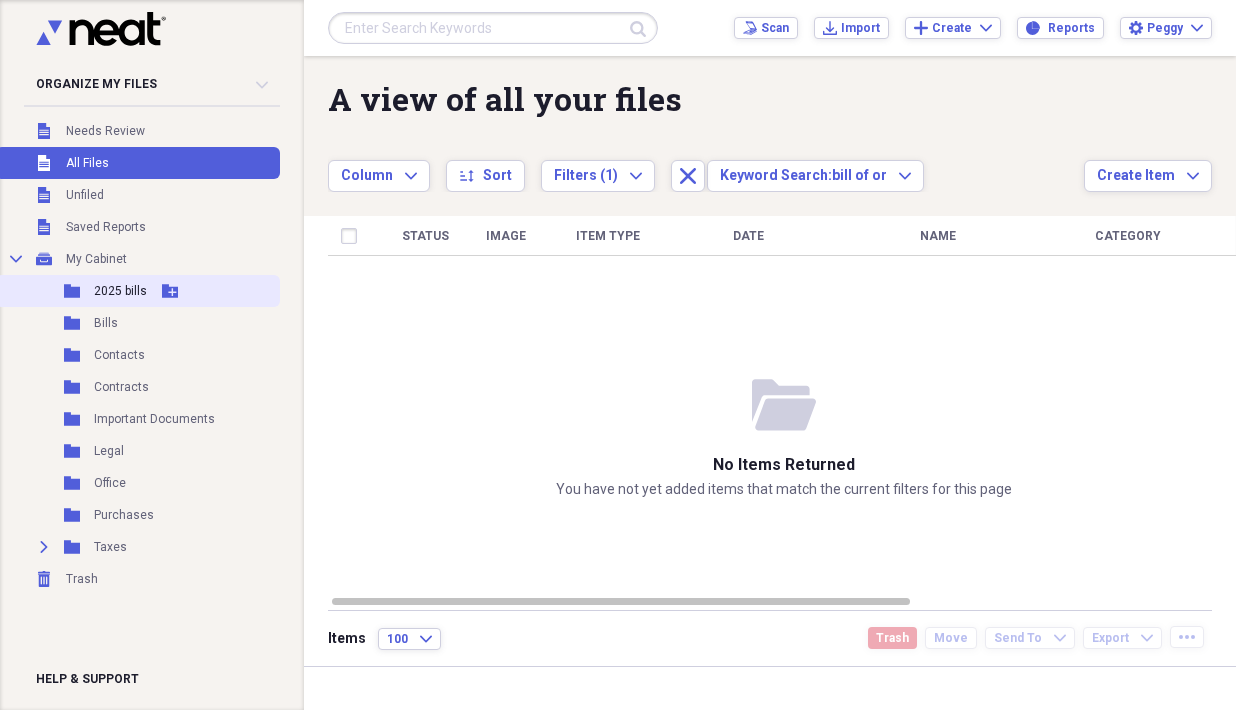 click on "2025 bills" at bounding box center [120, 291] 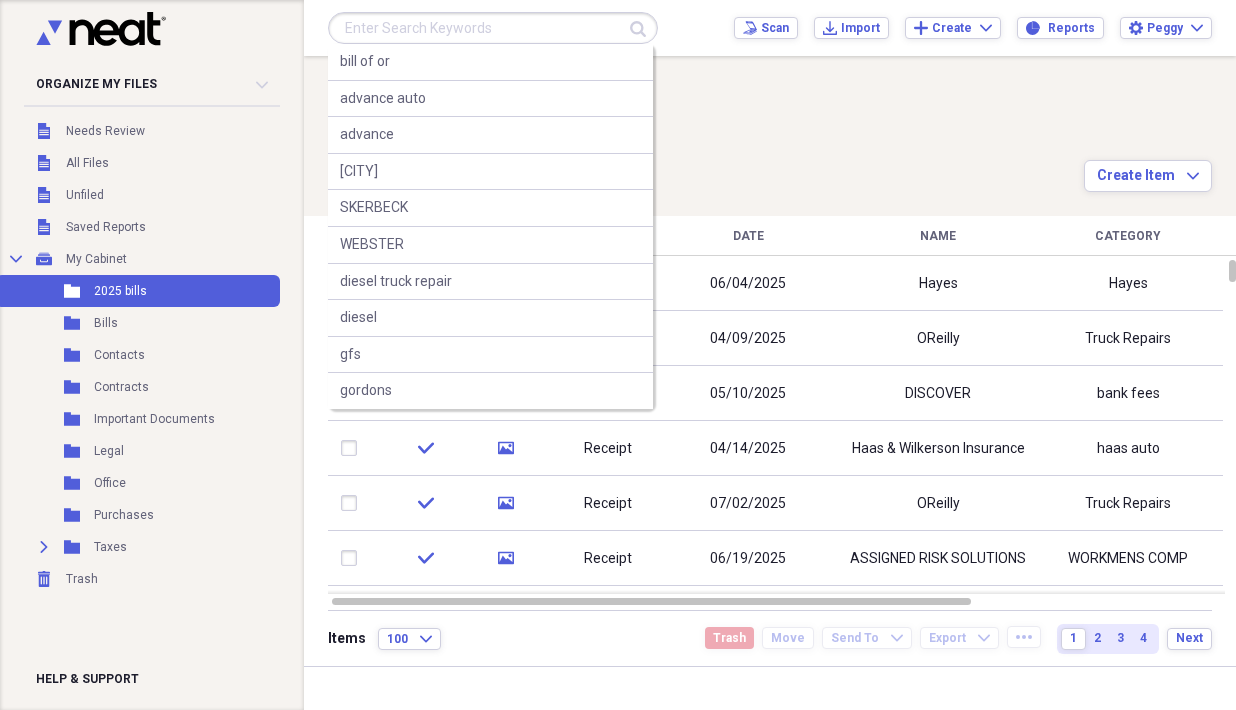 click at bounding box center (493, 28) 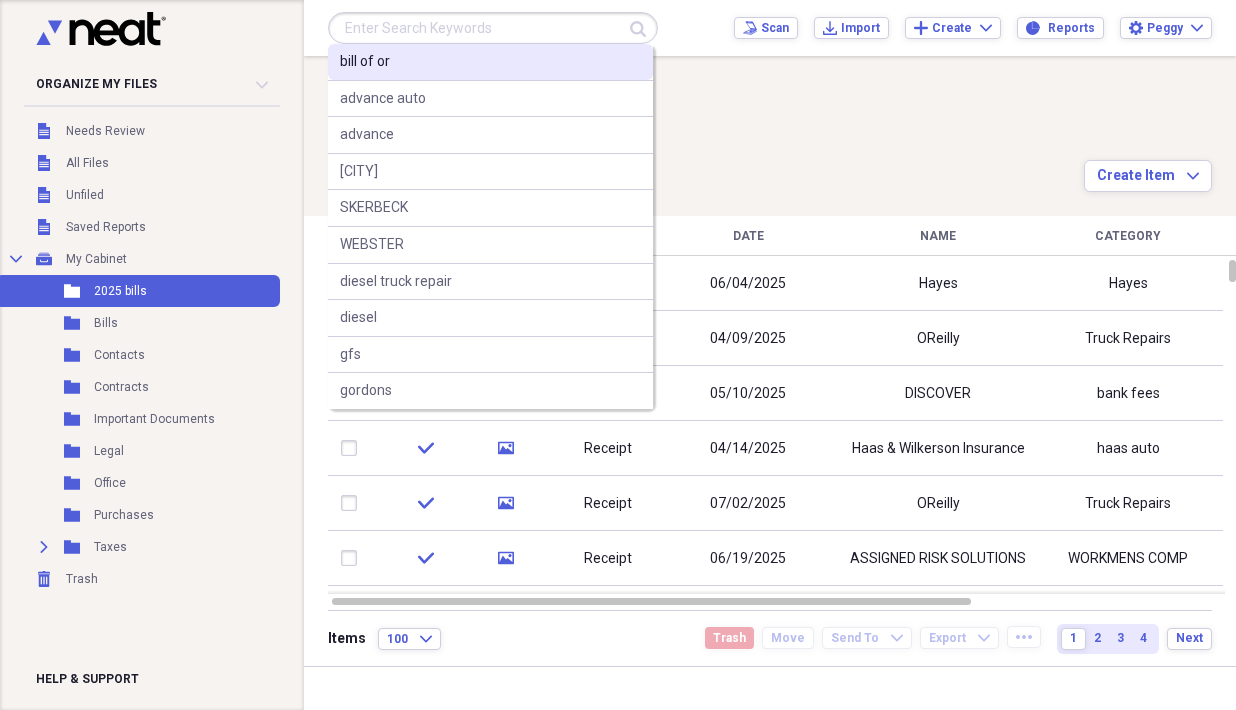click on "bill of or" at bounding box center [490, 62] 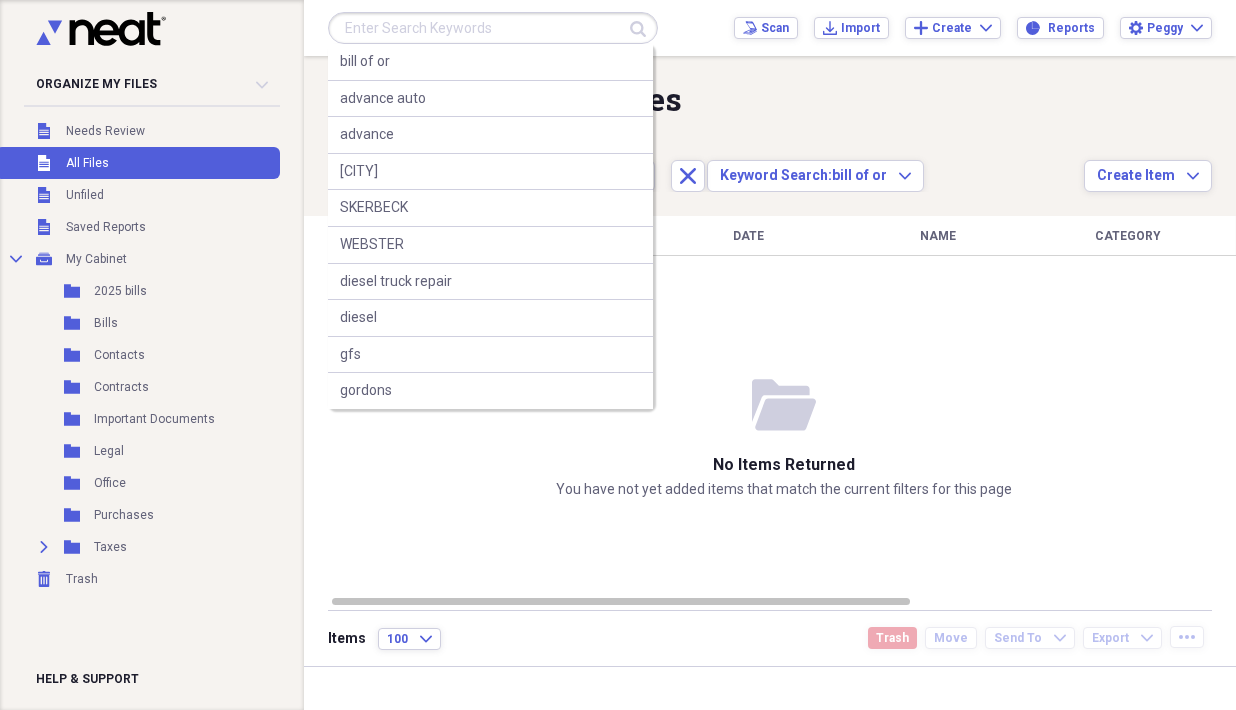 click at bounding box center [493, 28] 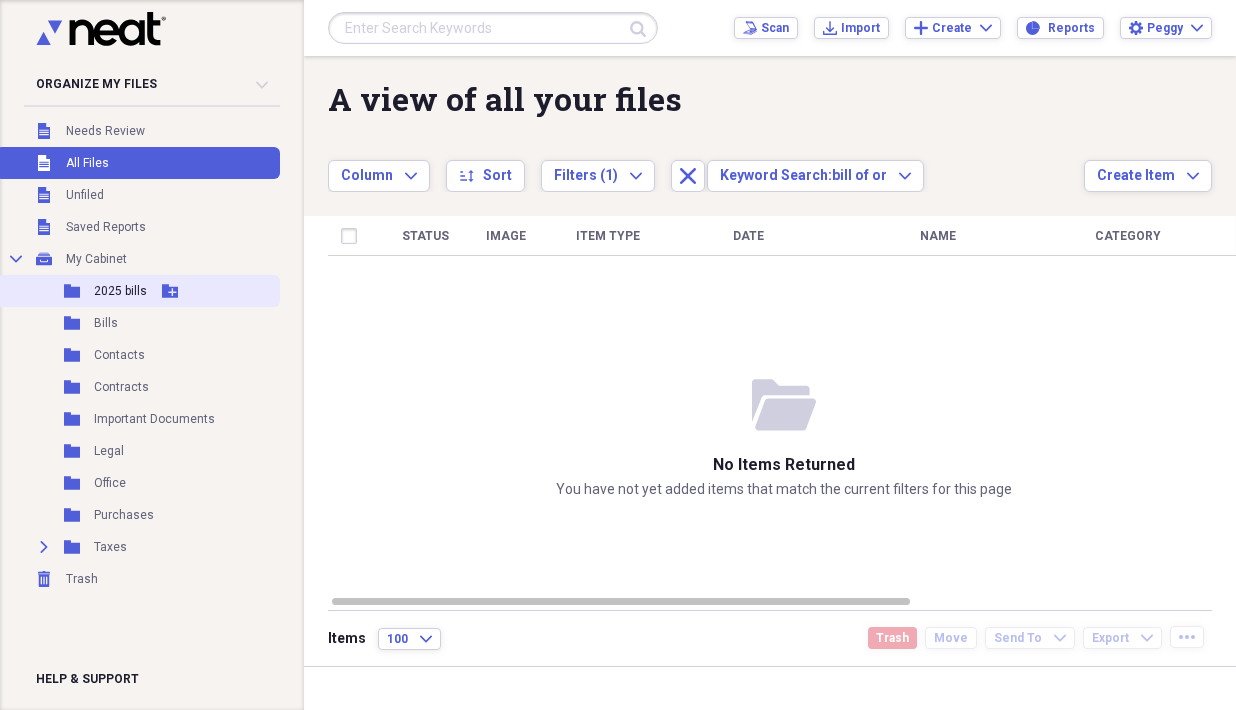 click on "Folder" at bounding box center (73, 291) 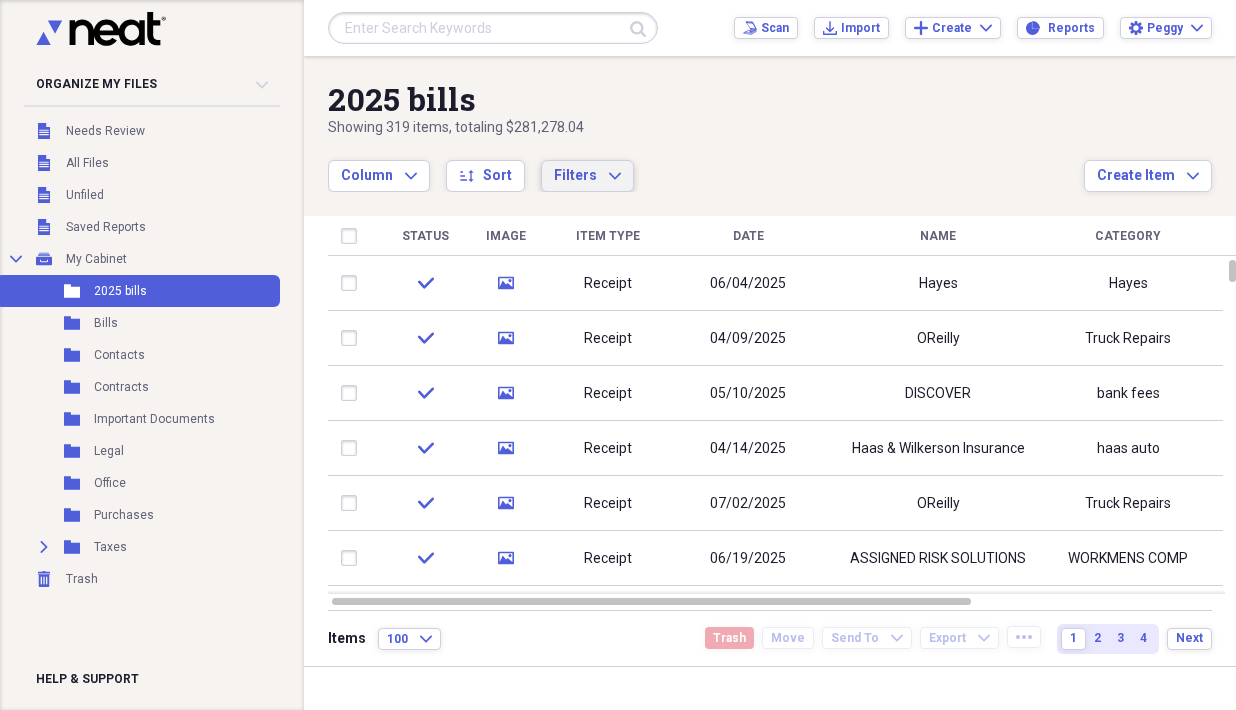 click on "Filters" at bounding box center [575, 175] 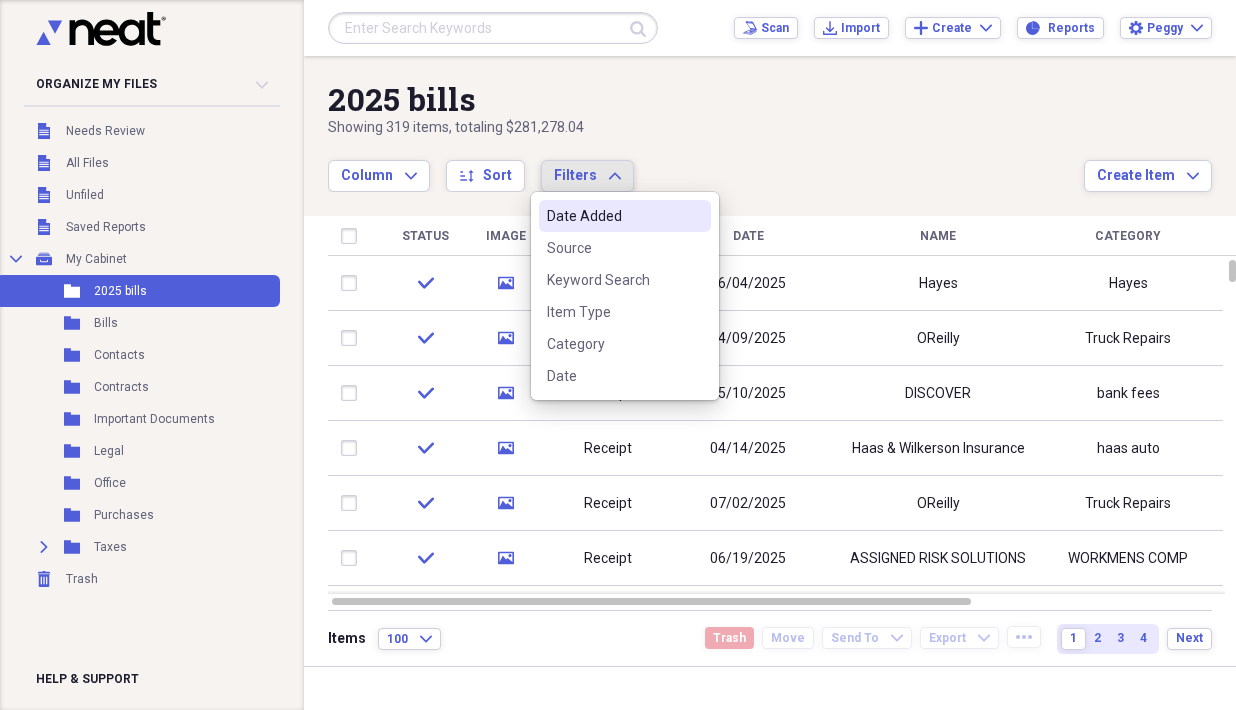click on "Date Added" at bounding box center [613, 216] 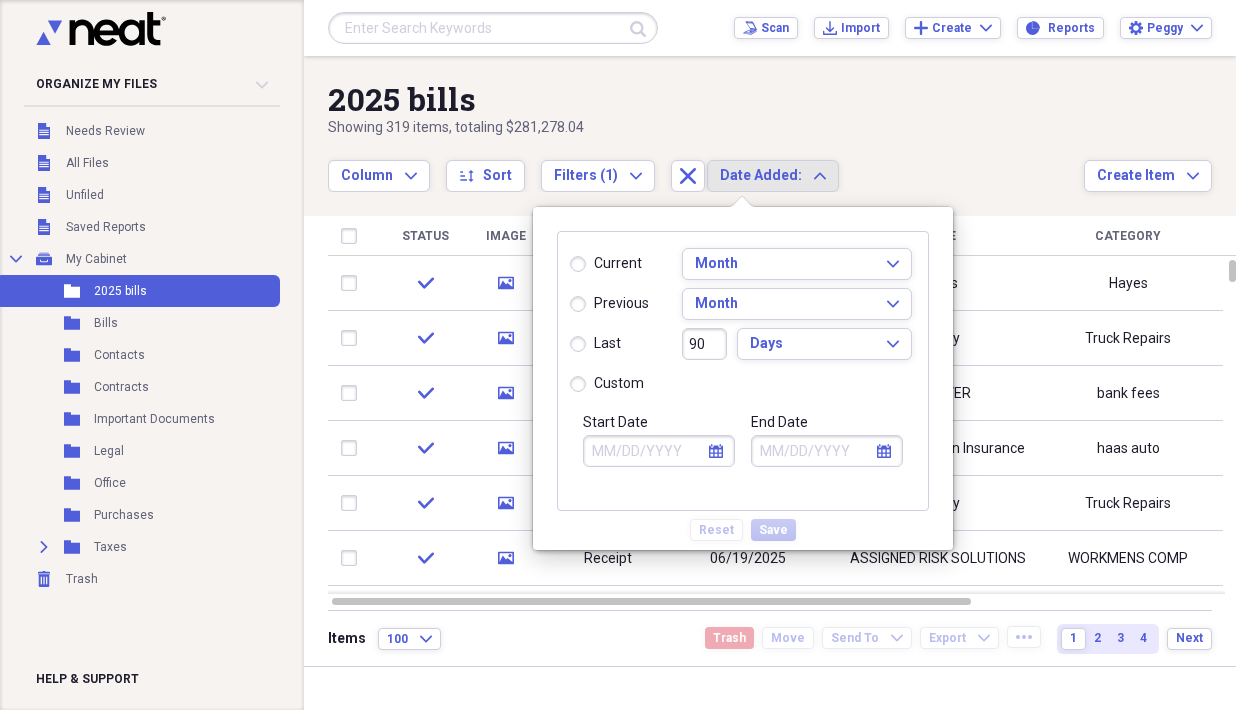 click on "current" at bounding box center (606, 264) 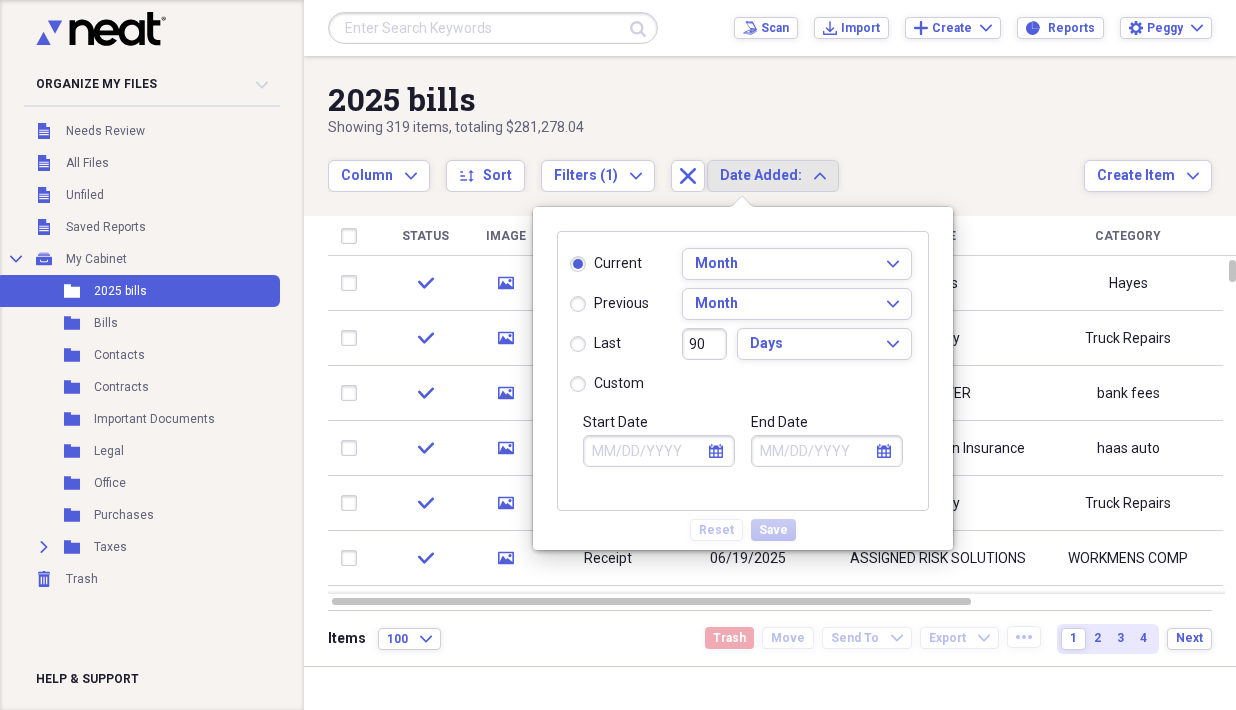 type on "08/01/2025" 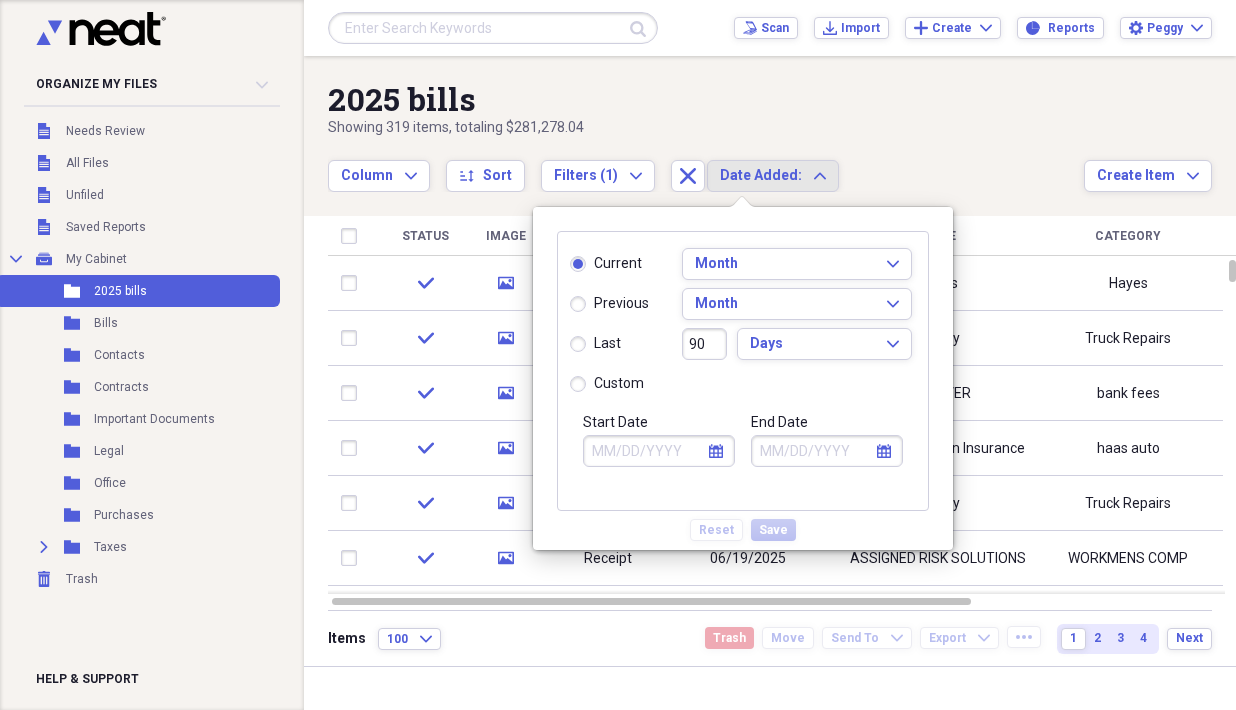 type on "08/31/2025" 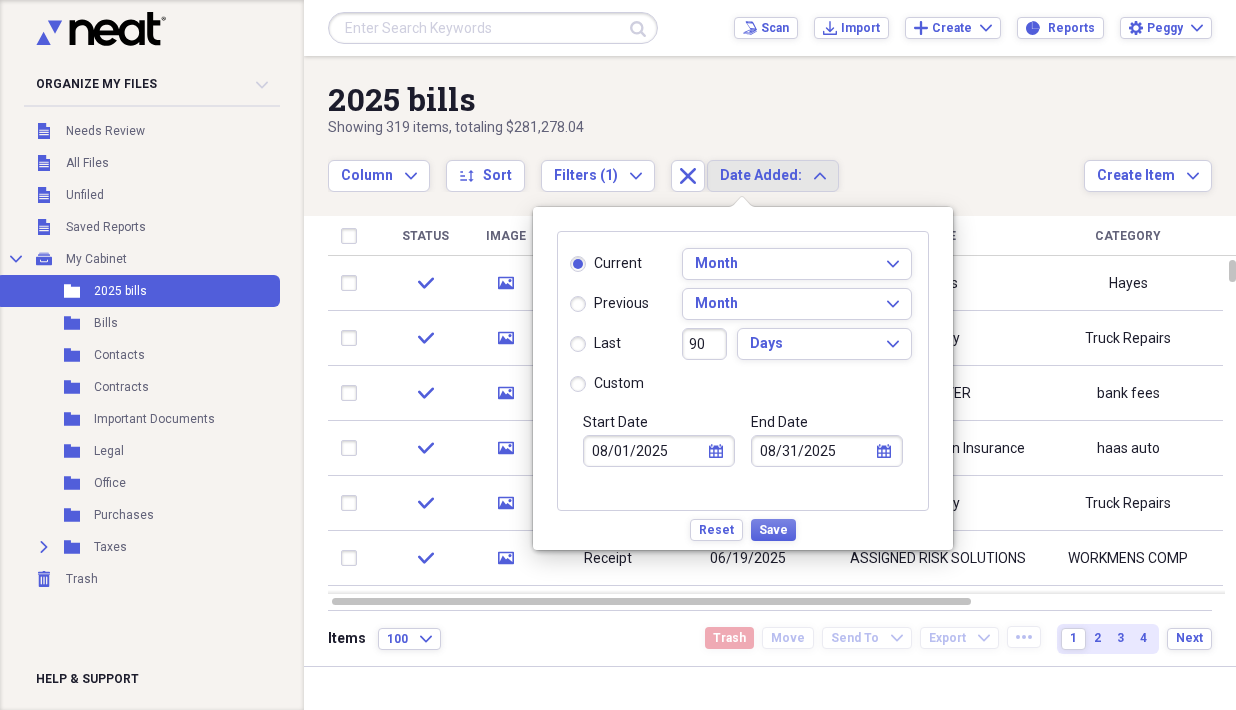 click 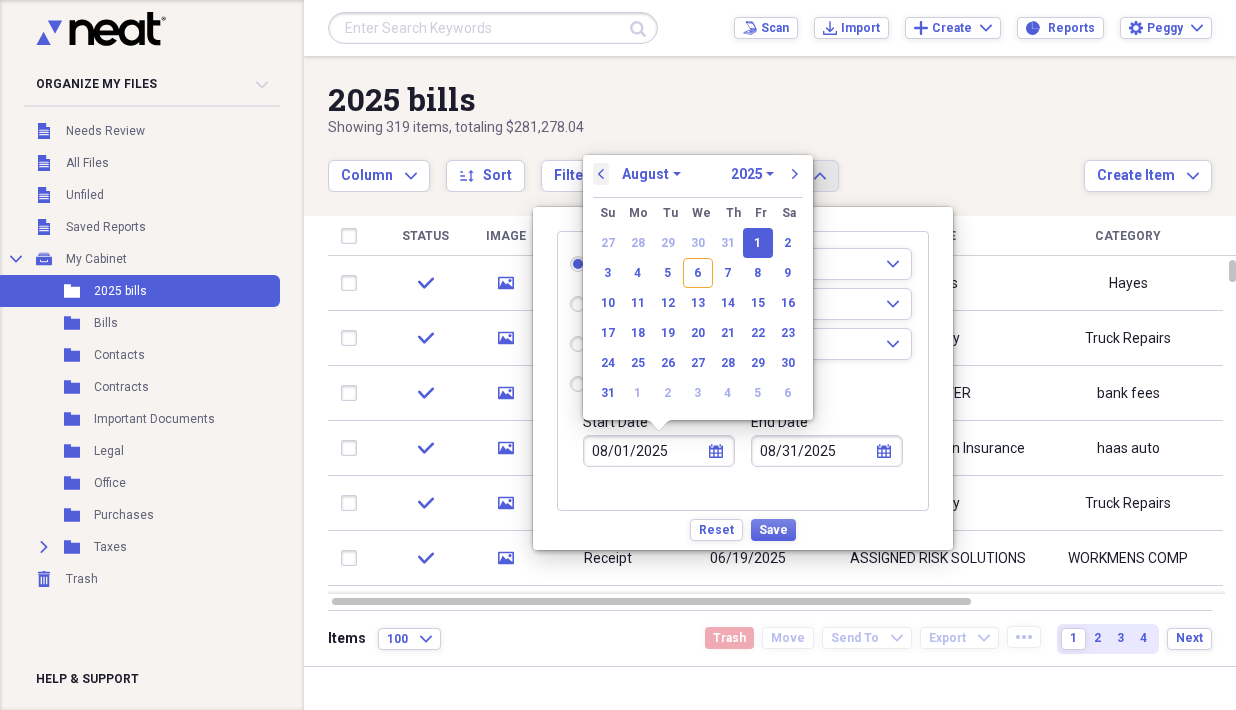 click on "previous" at bounding box center (601, 174) 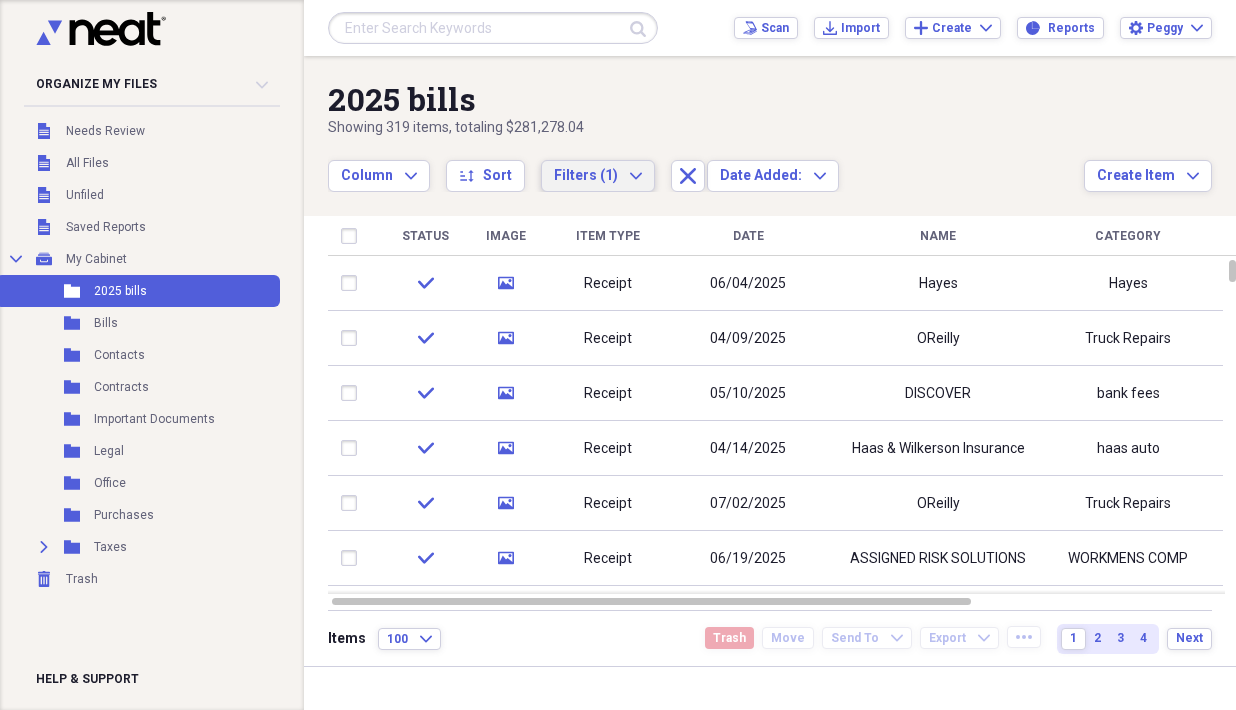 click on "Filters (1)" at bounding box center [586, 175] 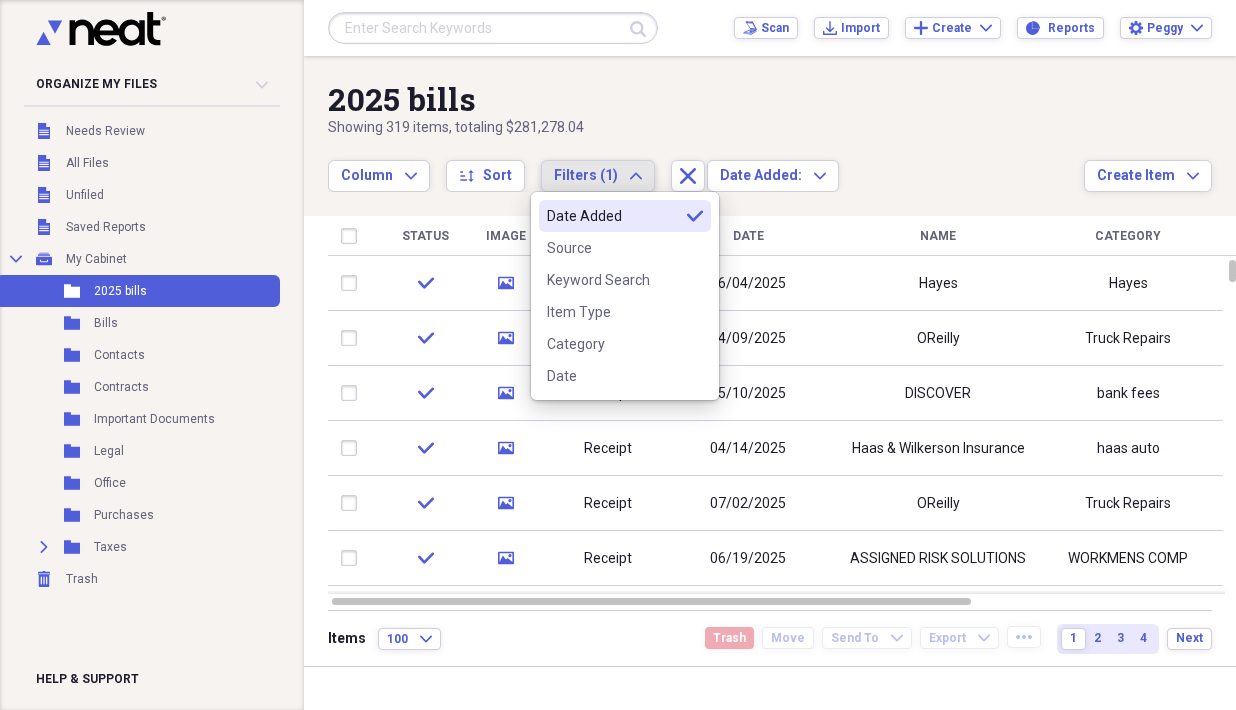 click on "Date Added" at bounding box center [613, 216] 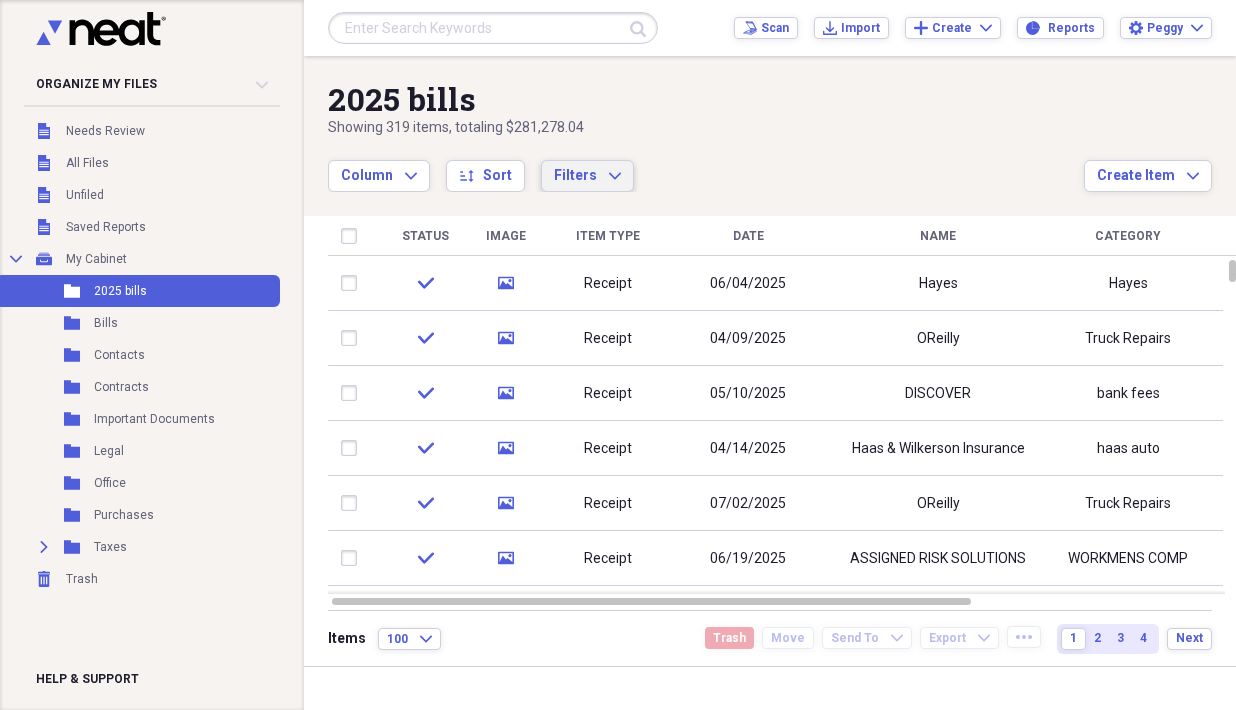 click on "Filters  Expand" at bounding box center [587, 176] 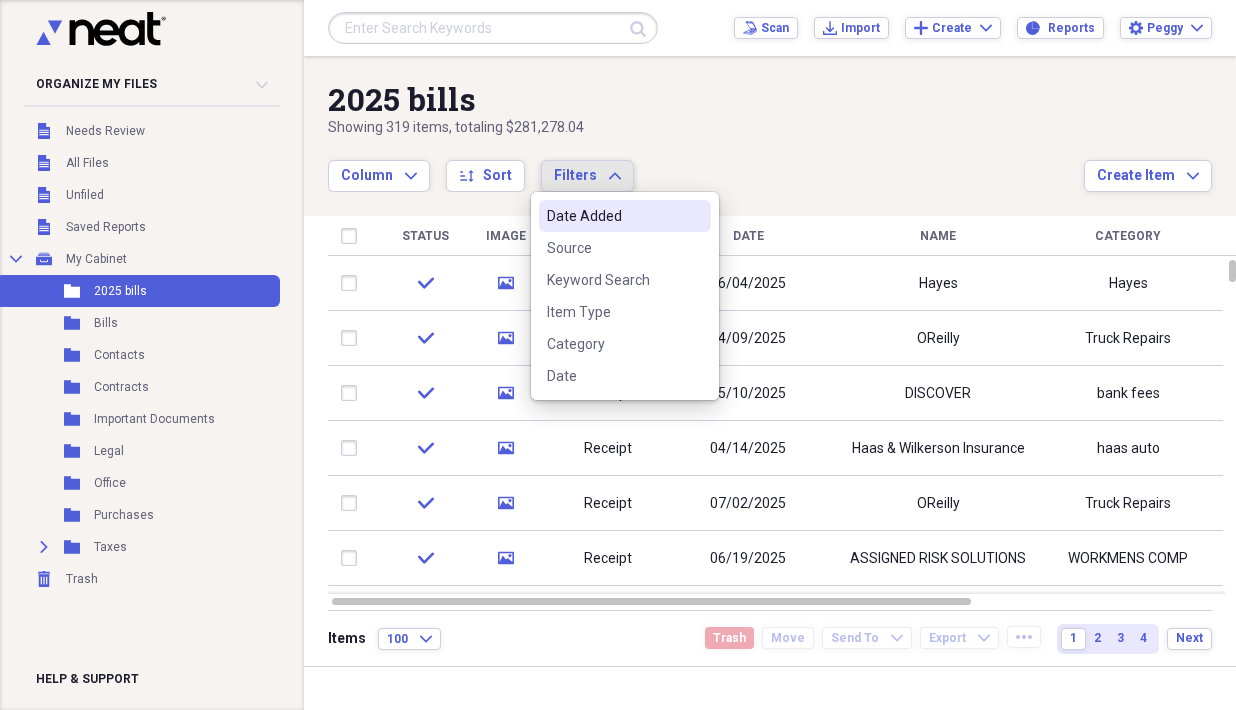 click on "Date Added" at bounding box center (613, 216) 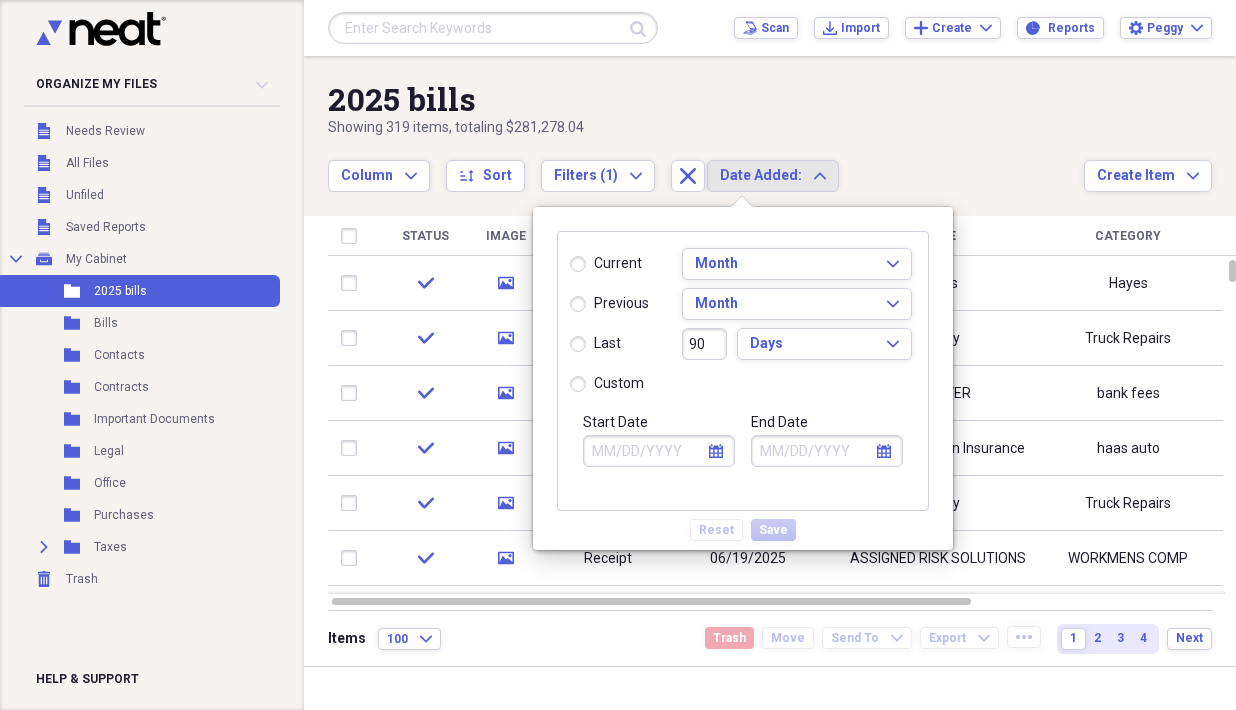 click on "custom" at bounding box center (607, 384) 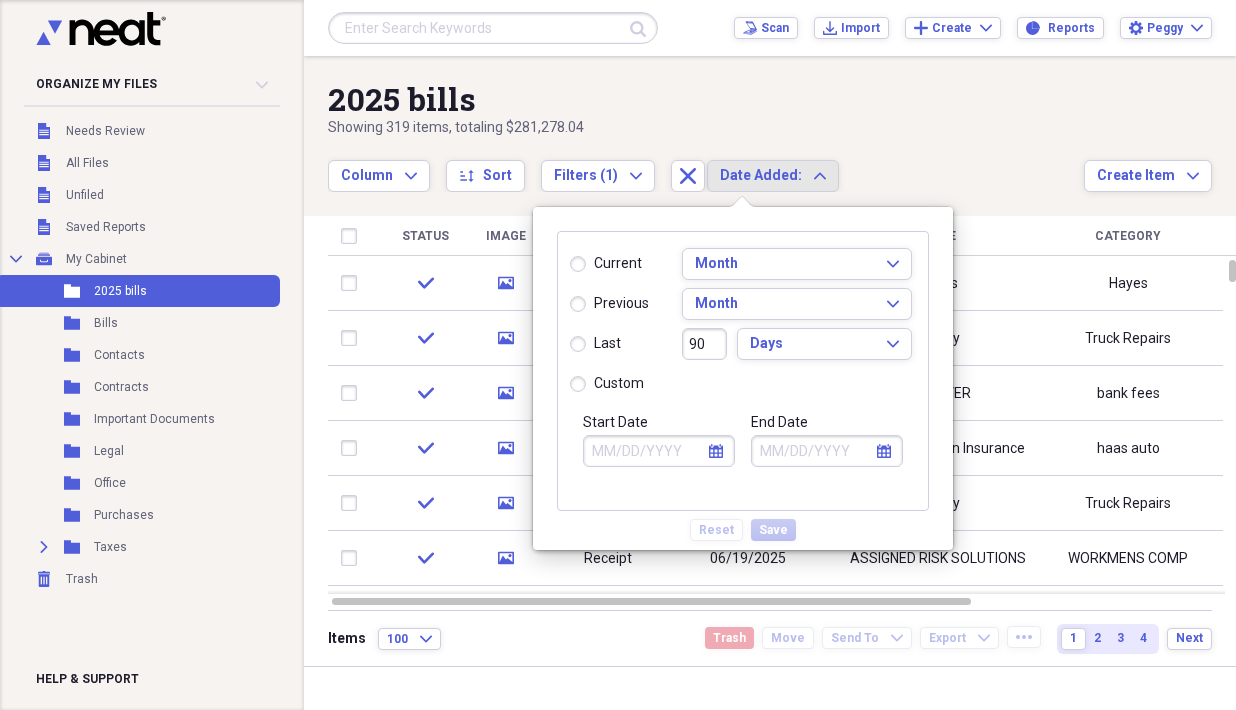 click on "custom" at bounding box center (570, 383) 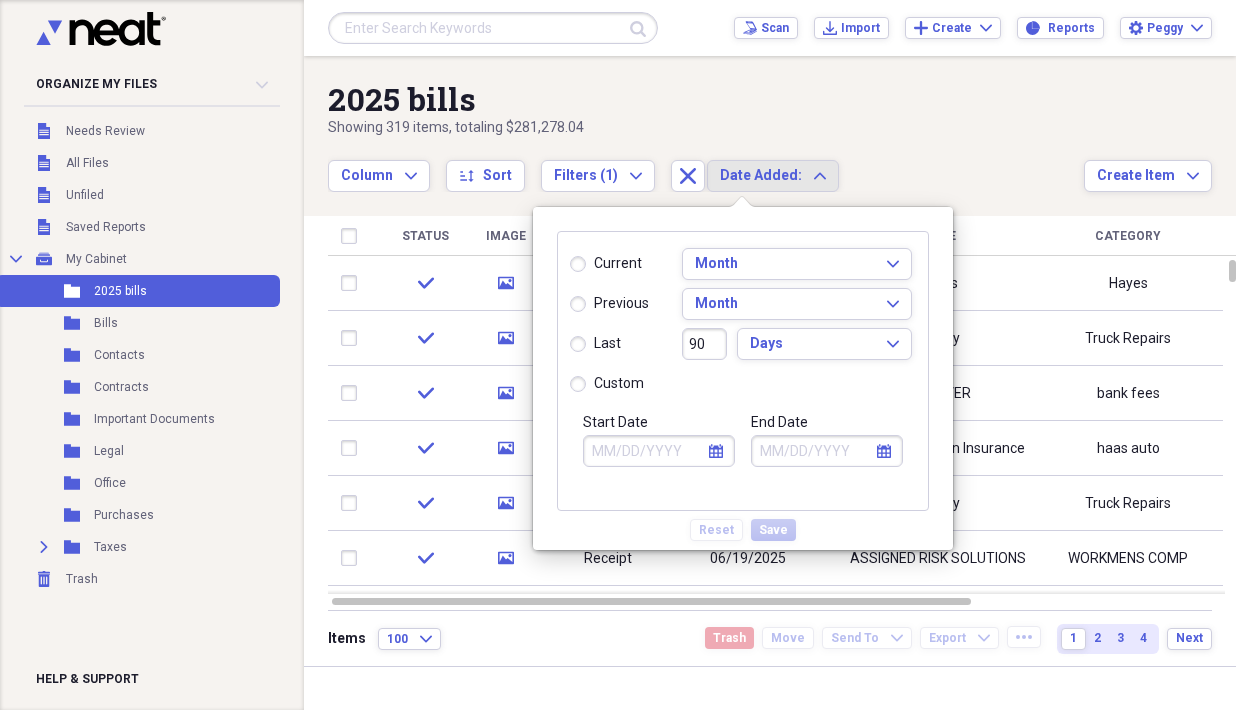 radio on "true" 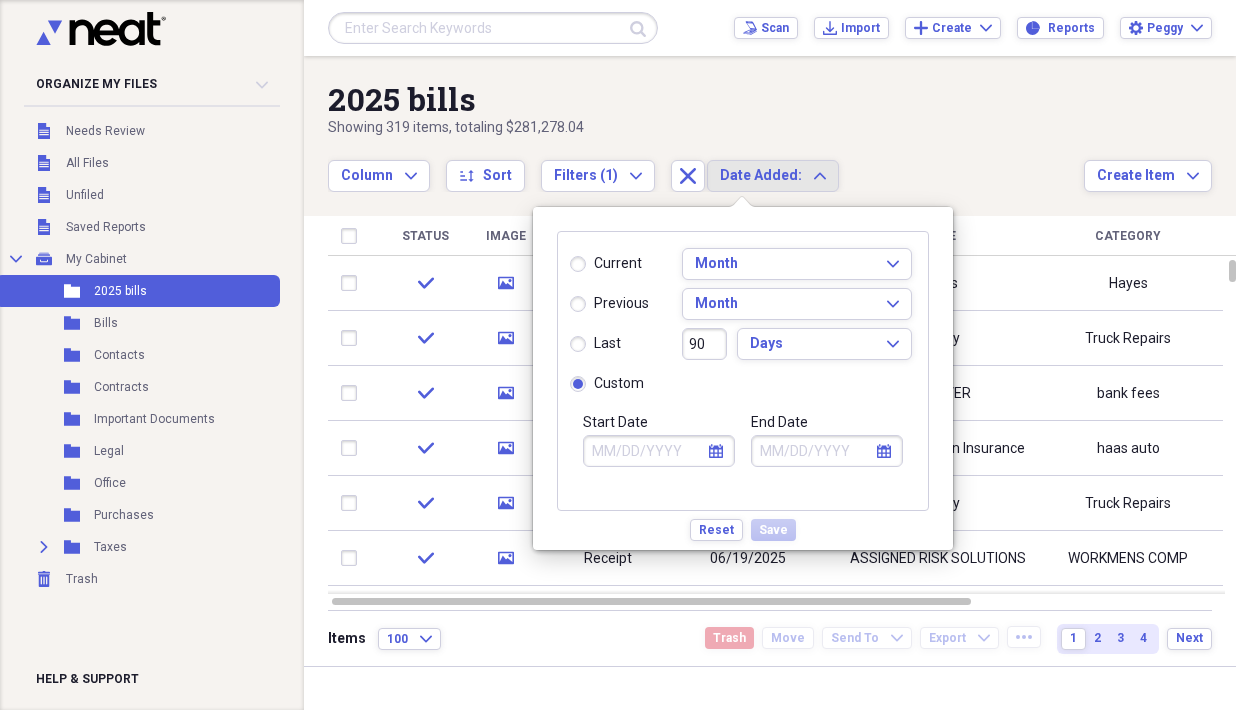 select on "7" 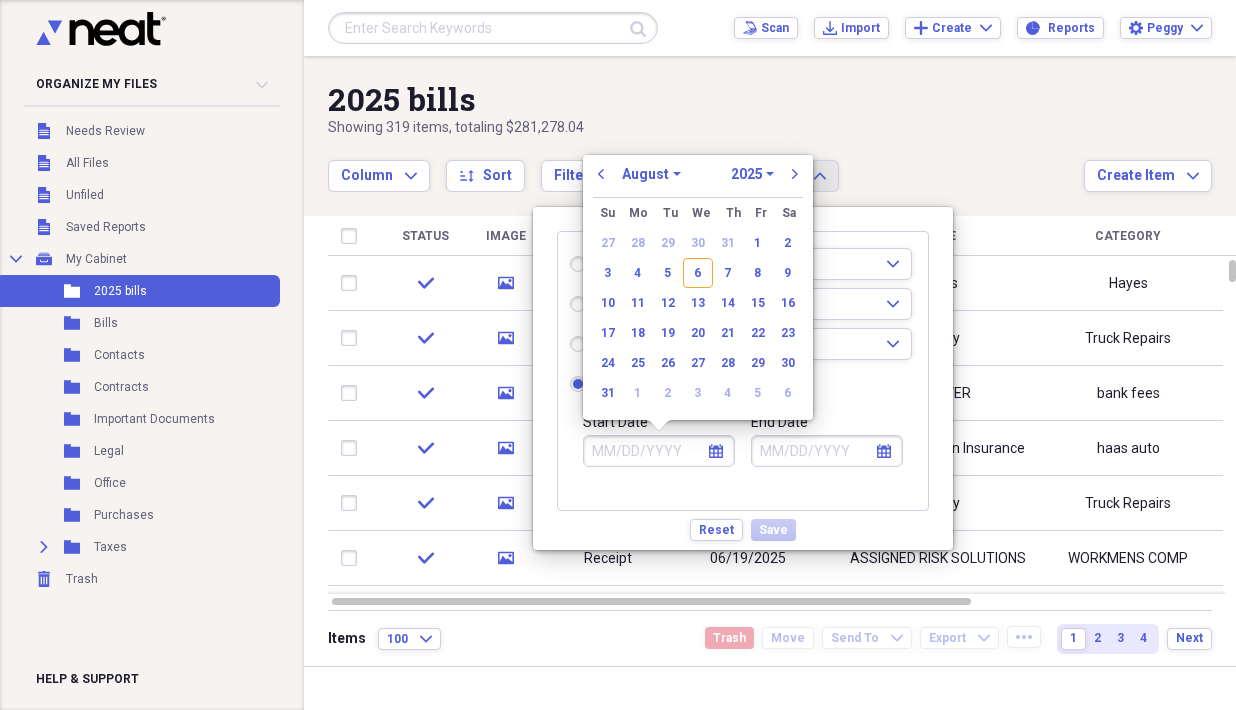 click on "Start Date" at bounding box center (659, 451) 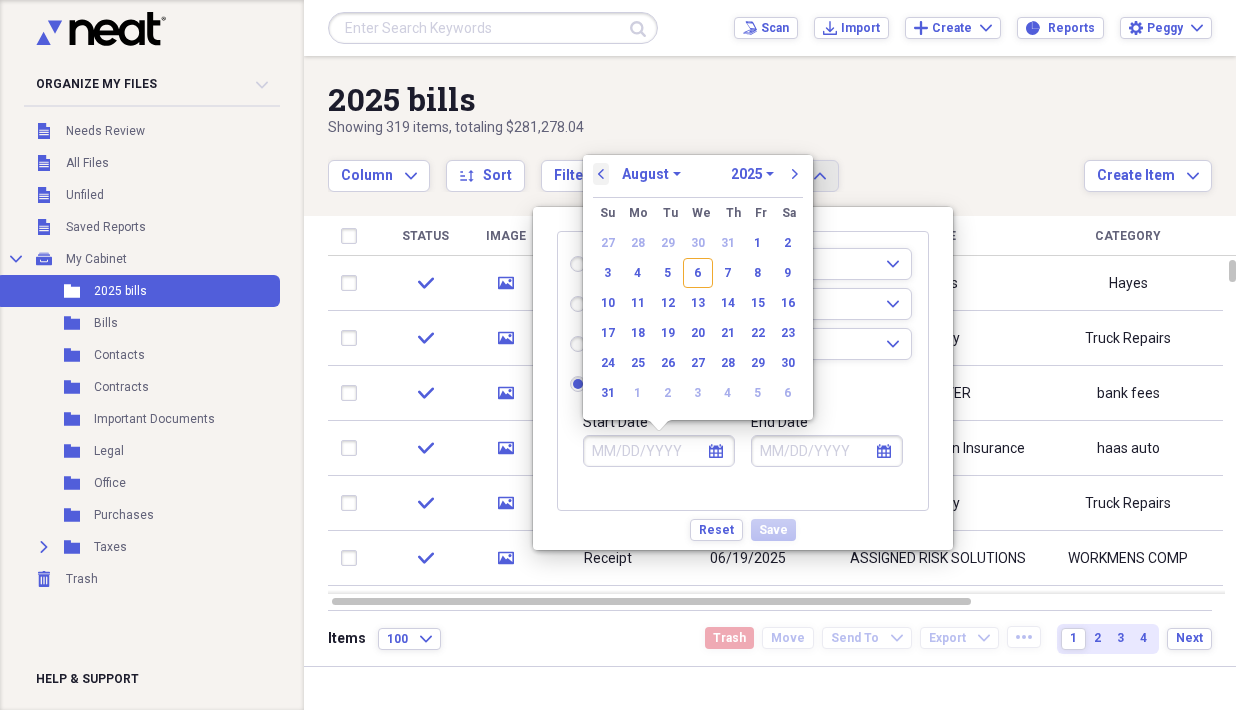 click on "previous" at bounding box center [601, 174] 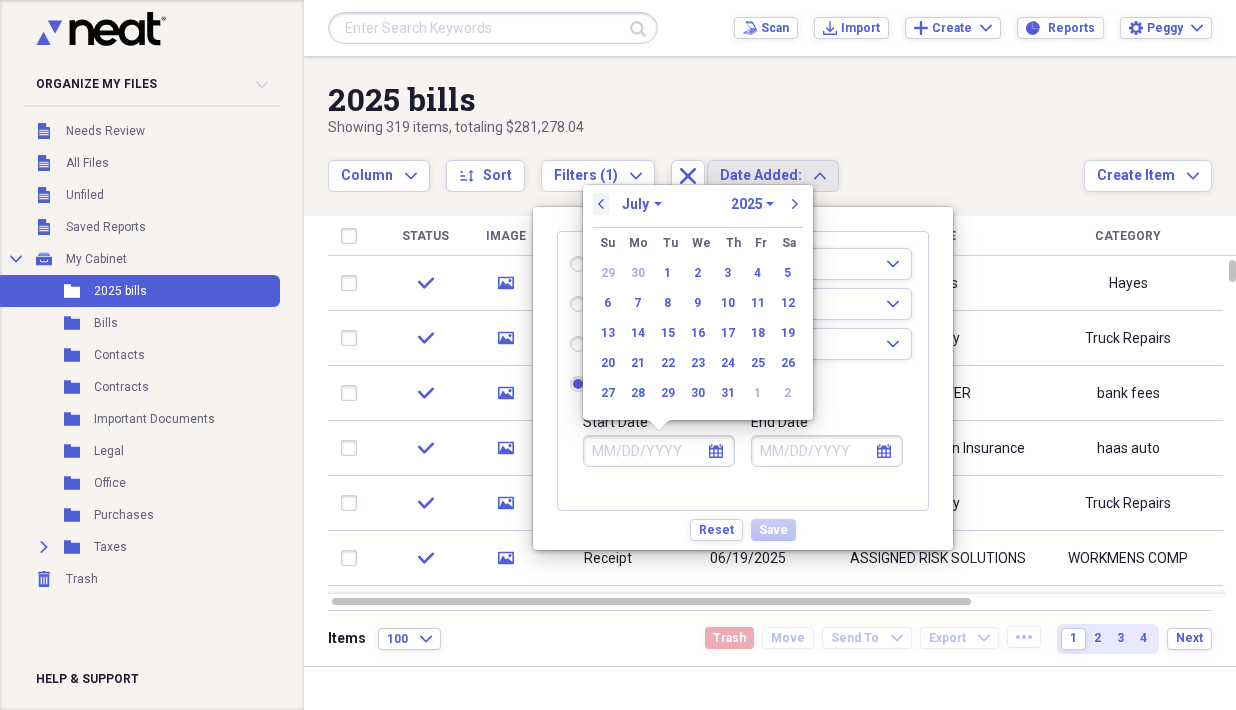 click on "previous" at bounding box center [601, 204] 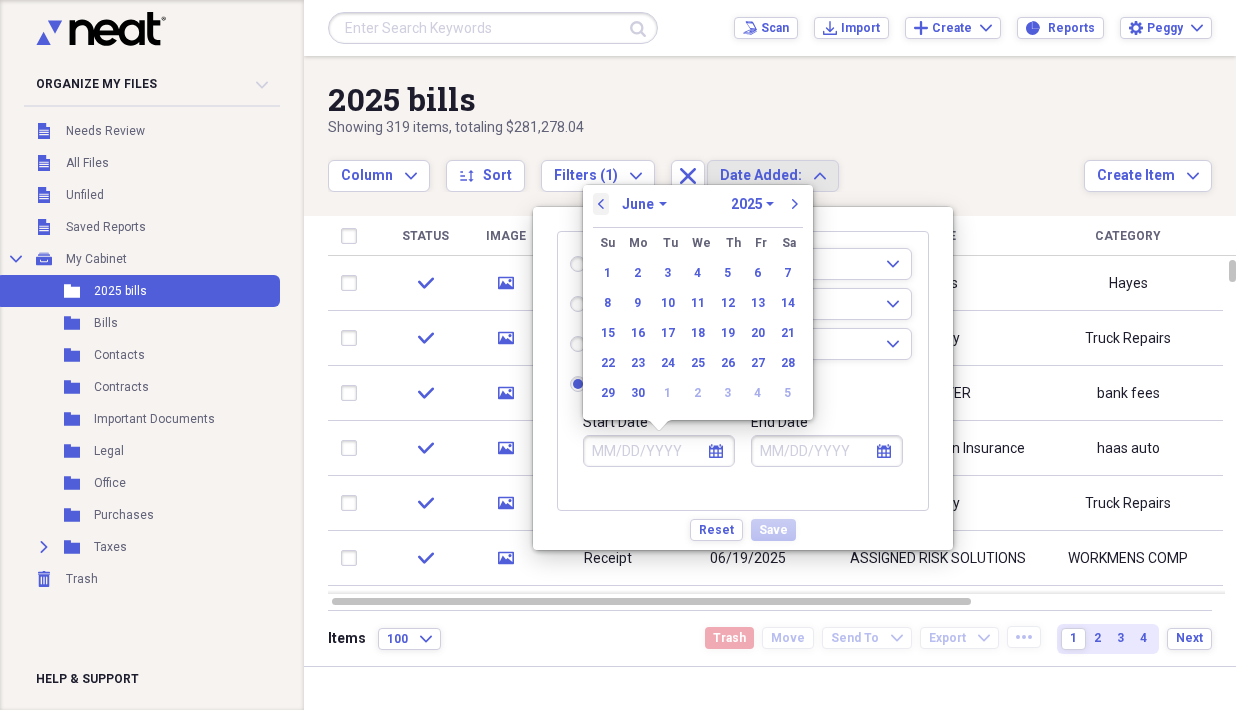 click on "previous" at bounding box center (601, 204) 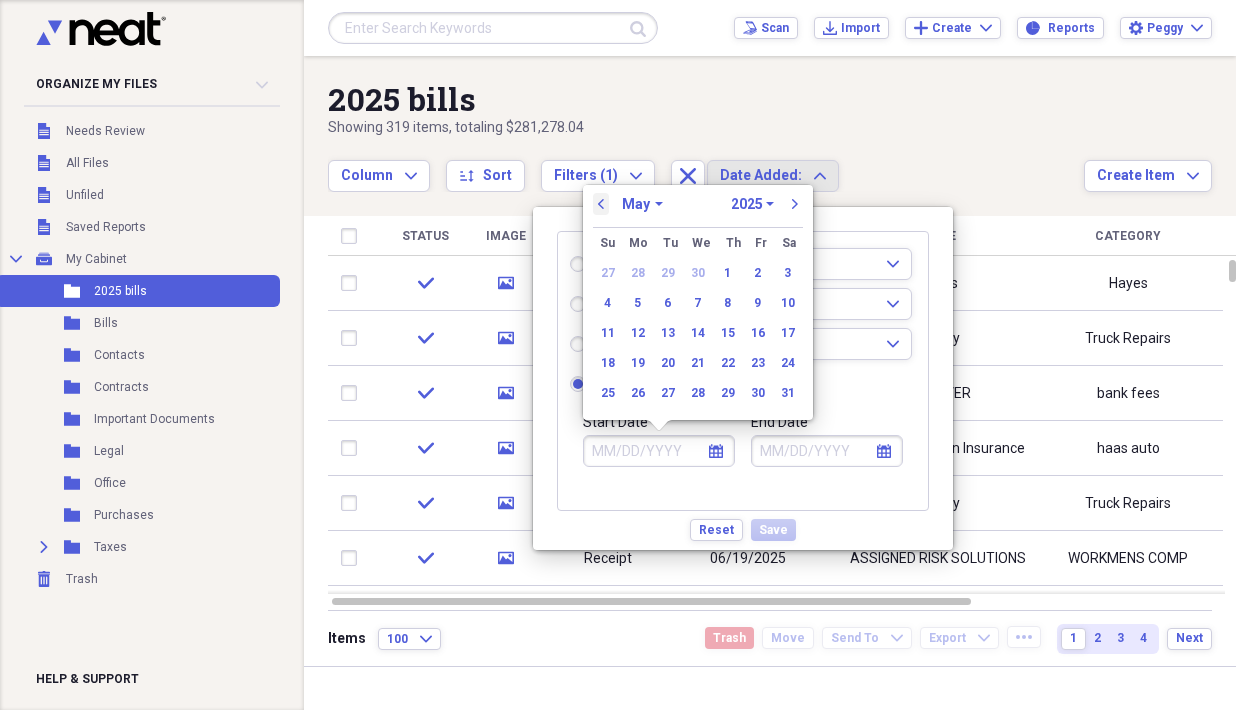 click on "previous" at bounding box center [601, 204] 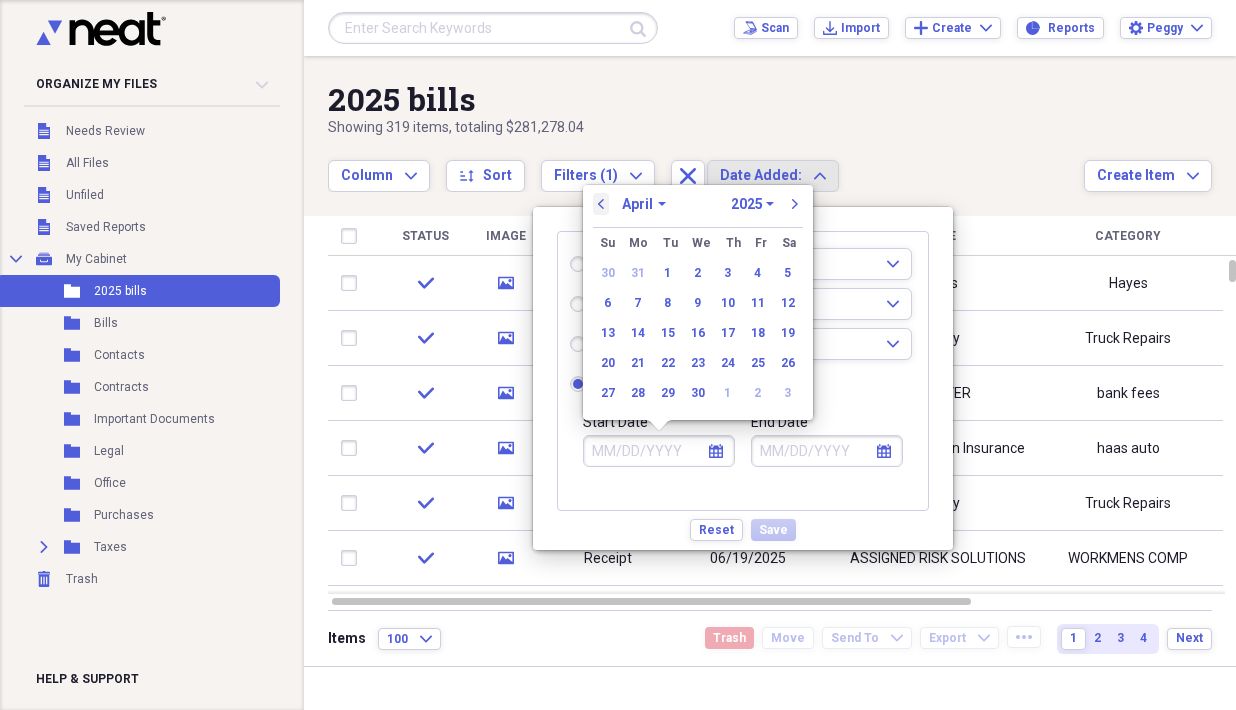 click on "previous" at bounding box center [601, 204] 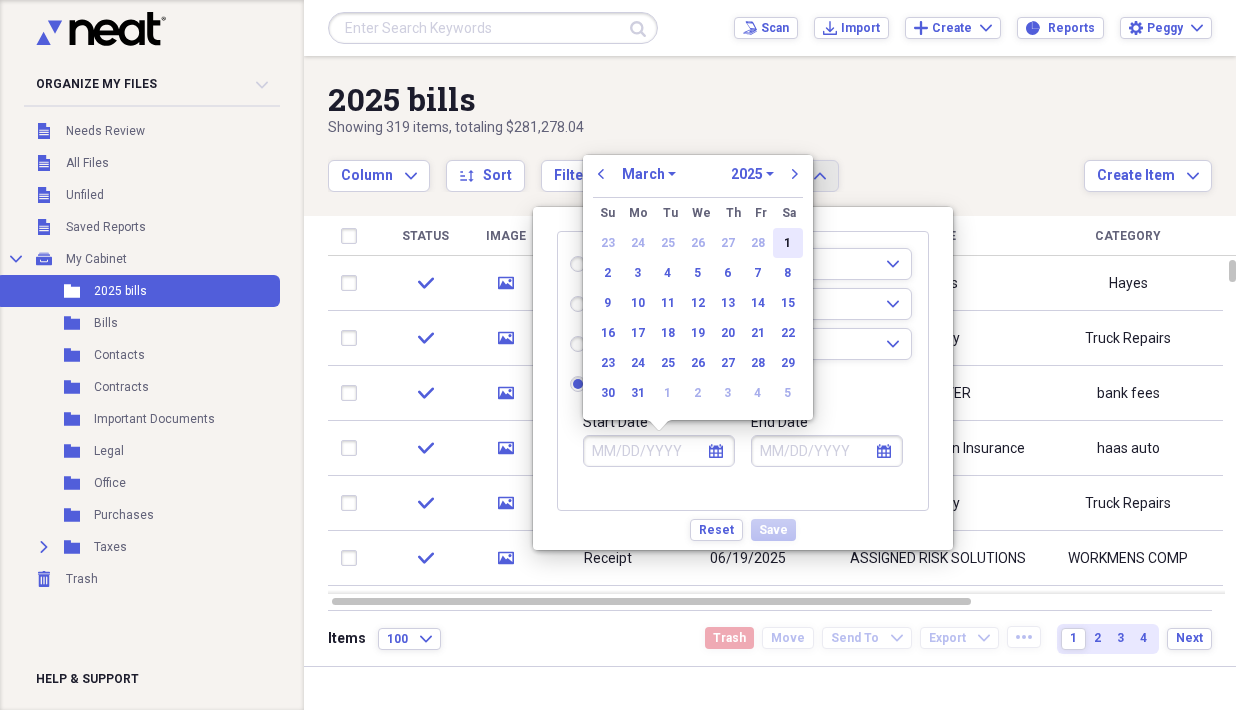click on "1" at bounding box center (788, 243) 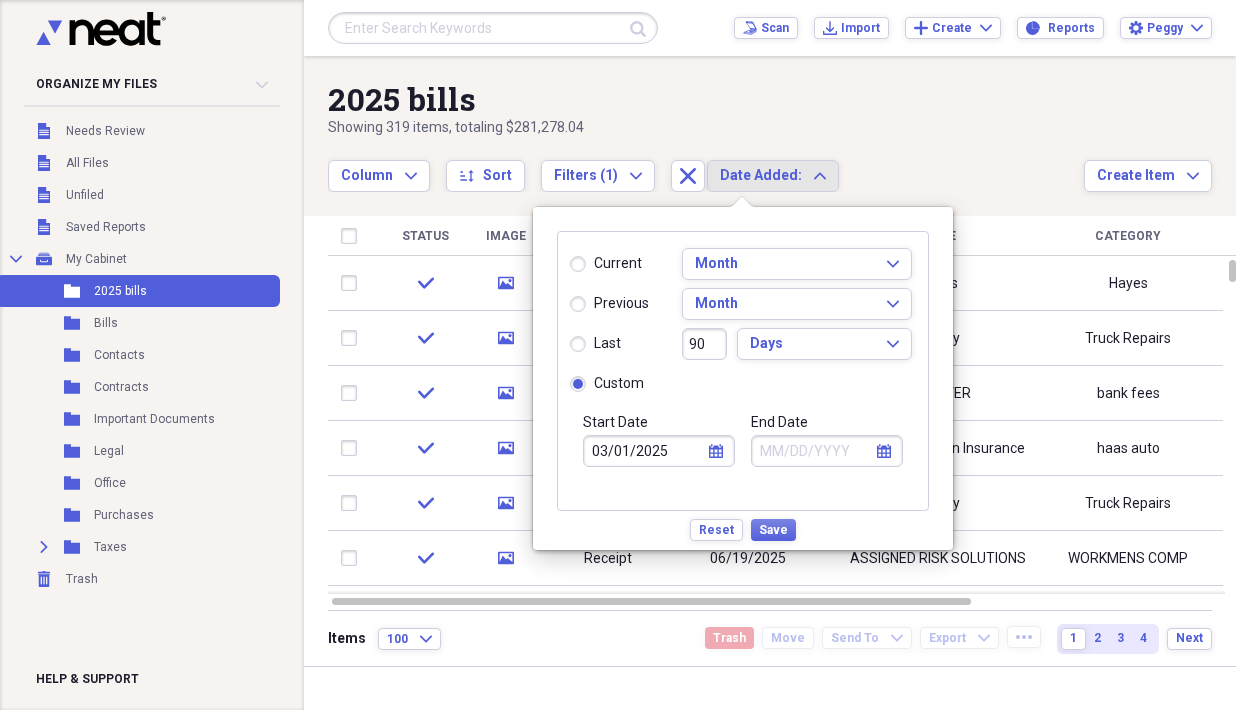click 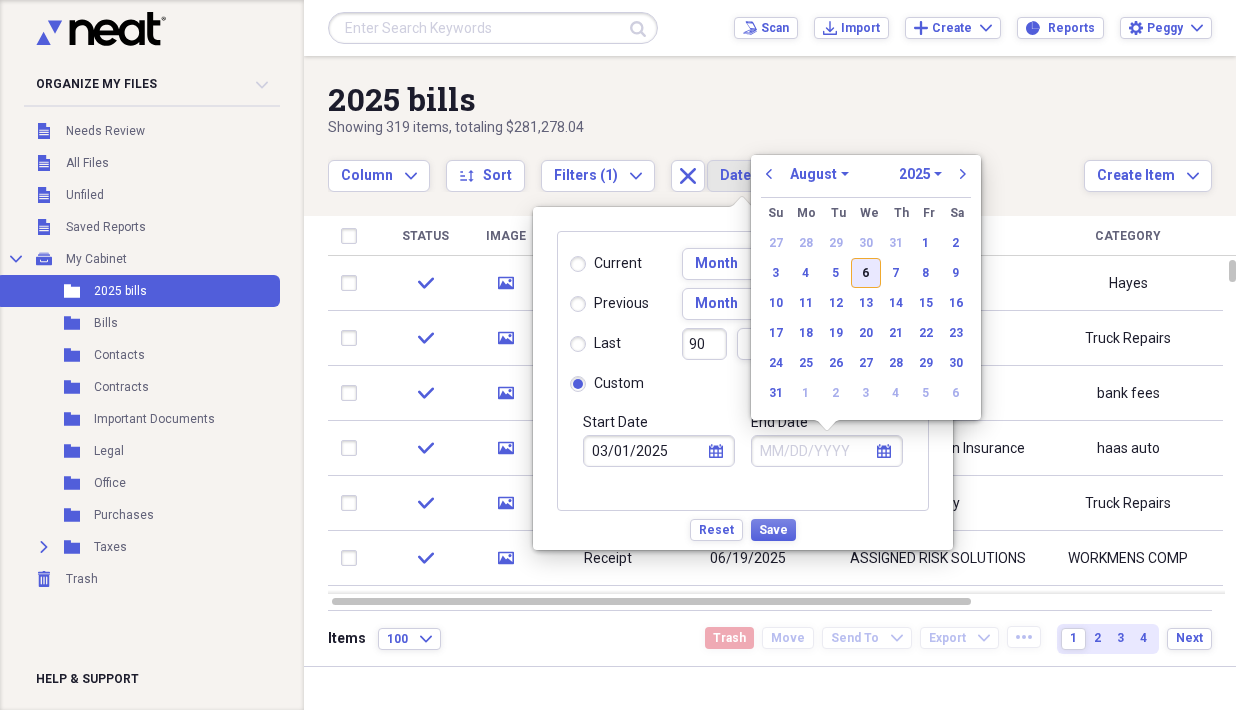 click on "6" at bounding box center (866, 273) 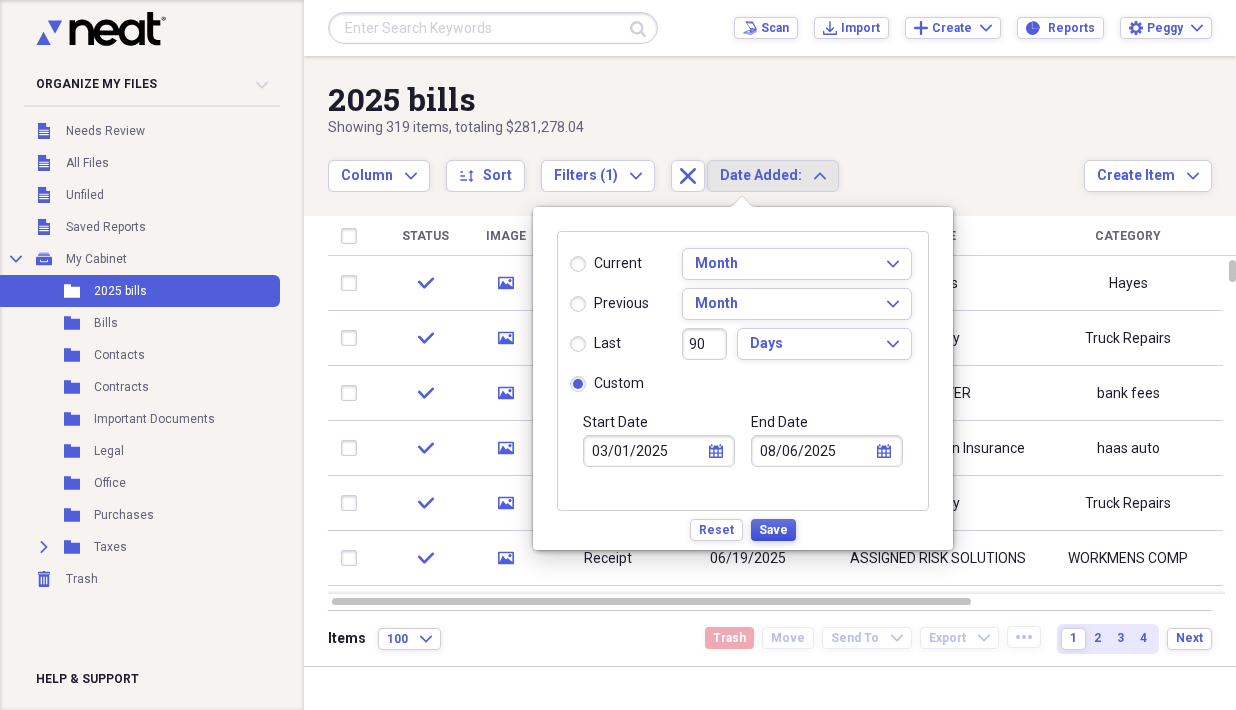 click on "Save" at bounding box center (773, 530) 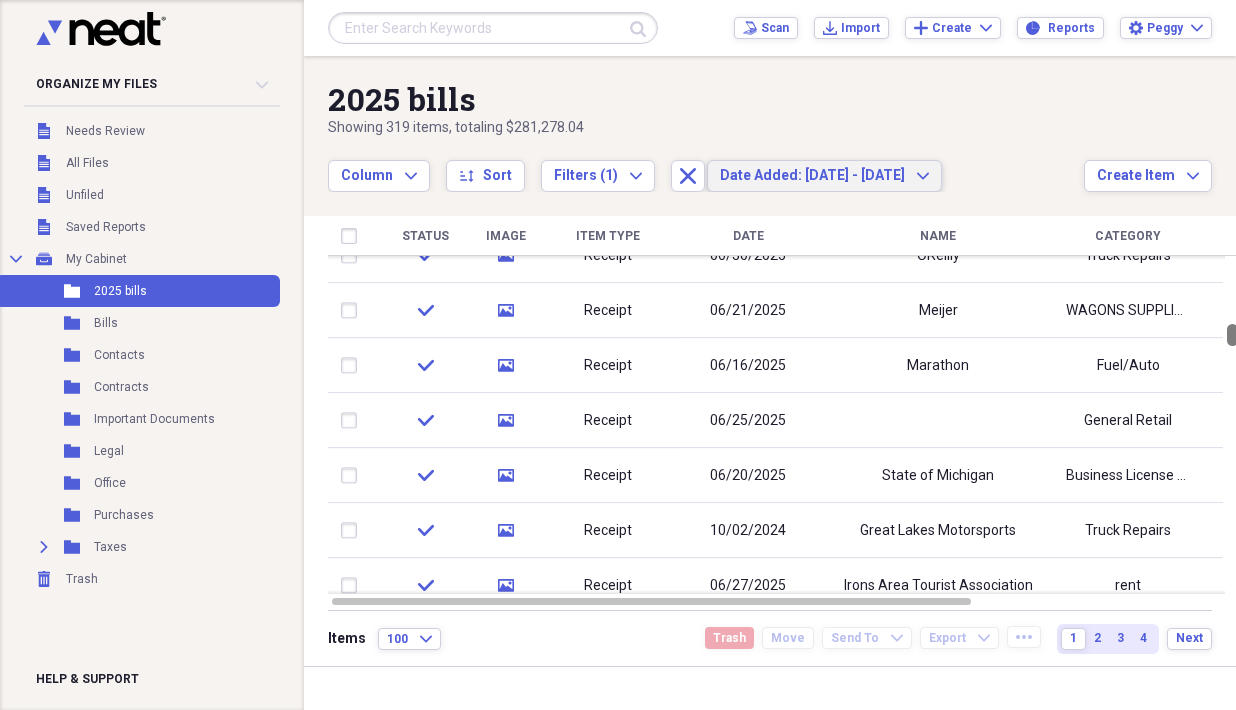drag, startPoint x: 1226, startPoint y: 274, endPoint x: 1228, endPoint y: 338, distance: 64.03124 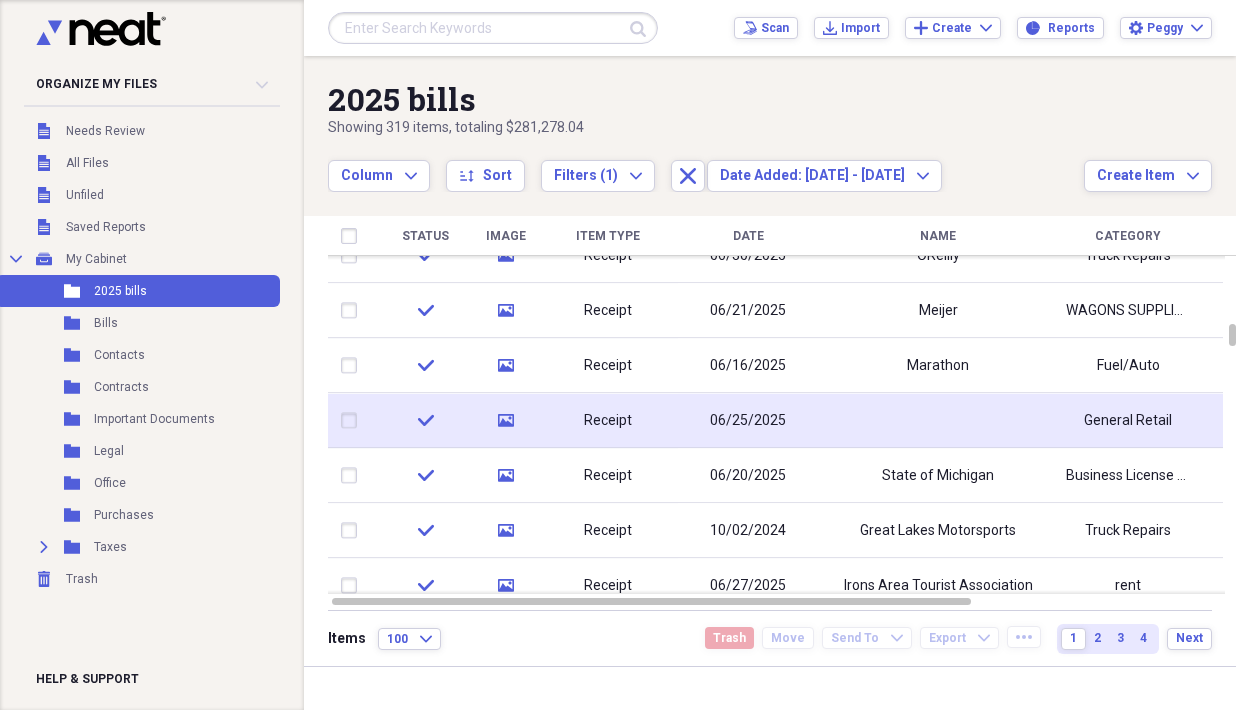 click on "Receipt" at bounding box center [608, 421] 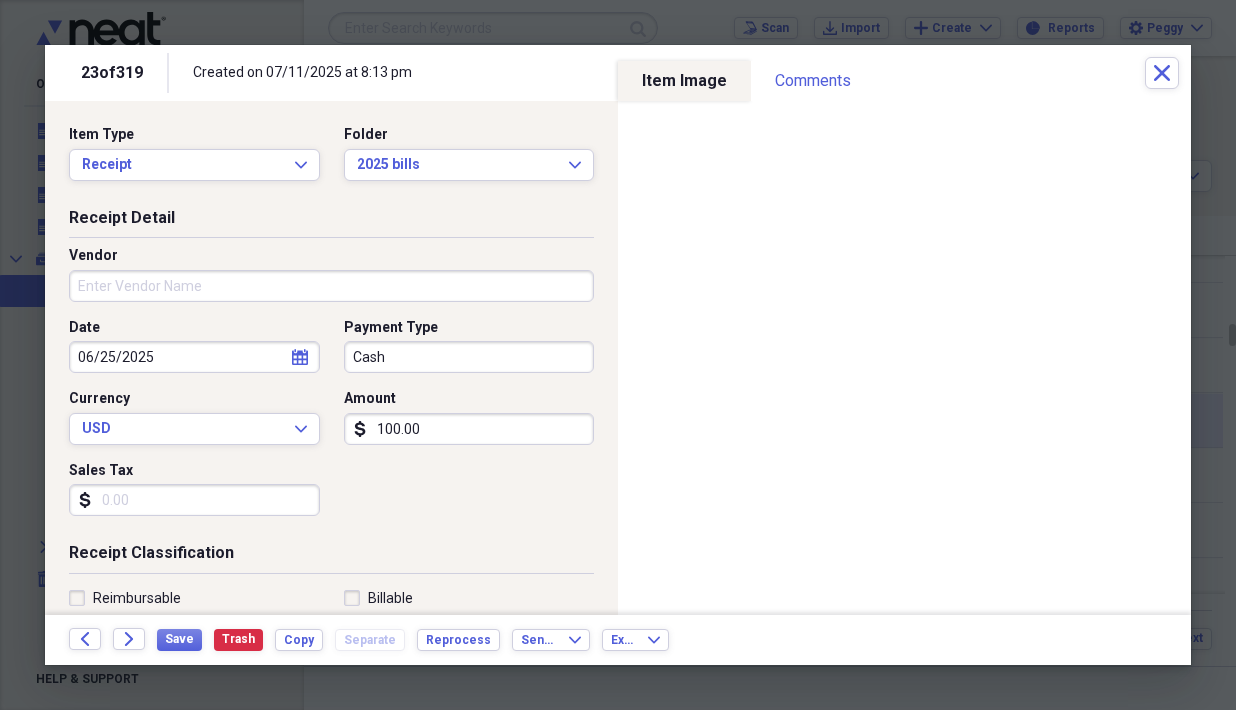 click on "Organize My Files Collapse Unfiled Needs Review Unfiled All Files Unfiled Unfiled Unfiled Saved Reports Collapse My Cabinet My Cabinet Add Folder Folder 2025 bills Add Folder Folder Bills Add Folder Folder Contacts Add Folder Folder Contracts Add Folder Folder Important Documents Add Folder Folder Legal Add Folder Folder Office Add Folder Folder Purchases Add Folder Expand Folder Taxes Add Folder Trash Trash Help & Support Submit Scan Scan Import Import Add Create Expand Reports Reports Settings peggy Expand 2025 bills Showing 319 items , totaling $[AMOUNT] Column Expand sort Sort Filters (1) Expand Close Date Added: 03/01/25 - 08/06/25 Expand Create Item Expand Status Image Item Type Date Name Category Amount Source [DATE] [TIME] check media Receipt [DATE] OABA Membership $[AMOUNT] Scan [DATE] [TIME] check media Receipt [DATE] HORIZON BANK bank fees $[AMOUNT] Scan [DATE] [TIME] check media Receipt [DATE] Manistee Tire Service Truck Repairs $[AMOUNT] Scan [DATE] [TIME] check" at bounding box center [618, 355] 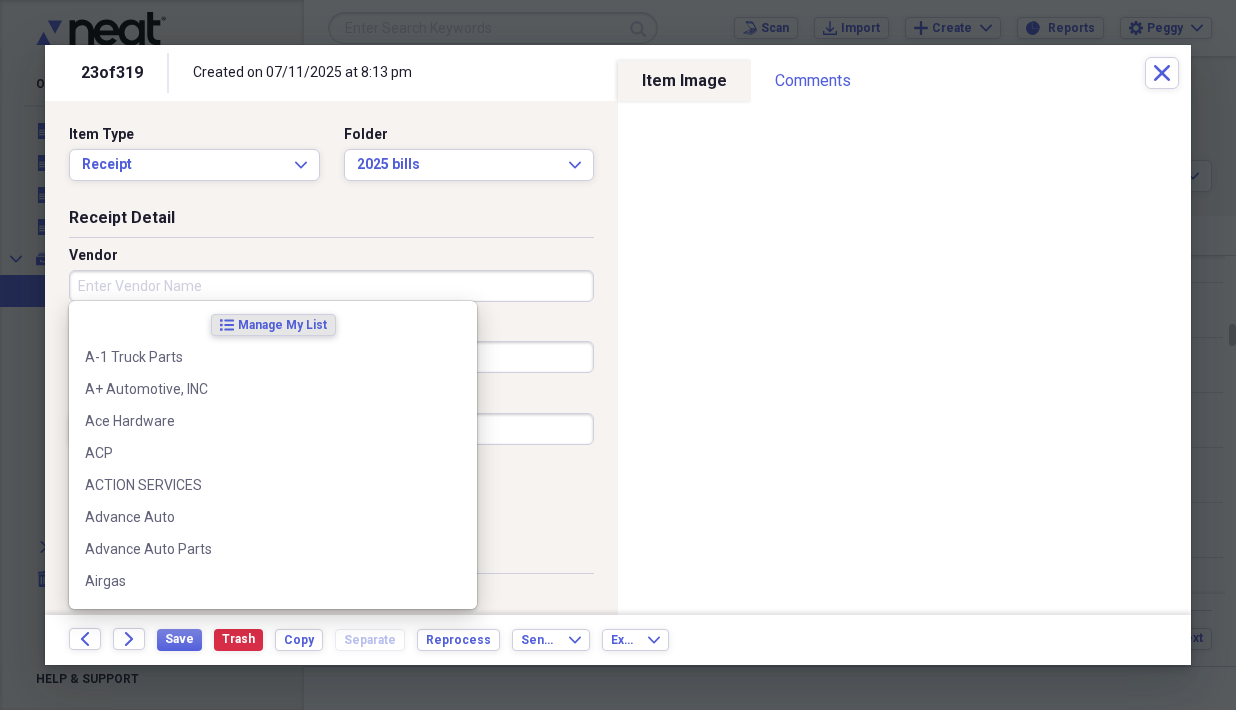 click on "Vendor" at bounding box center [331, 286] 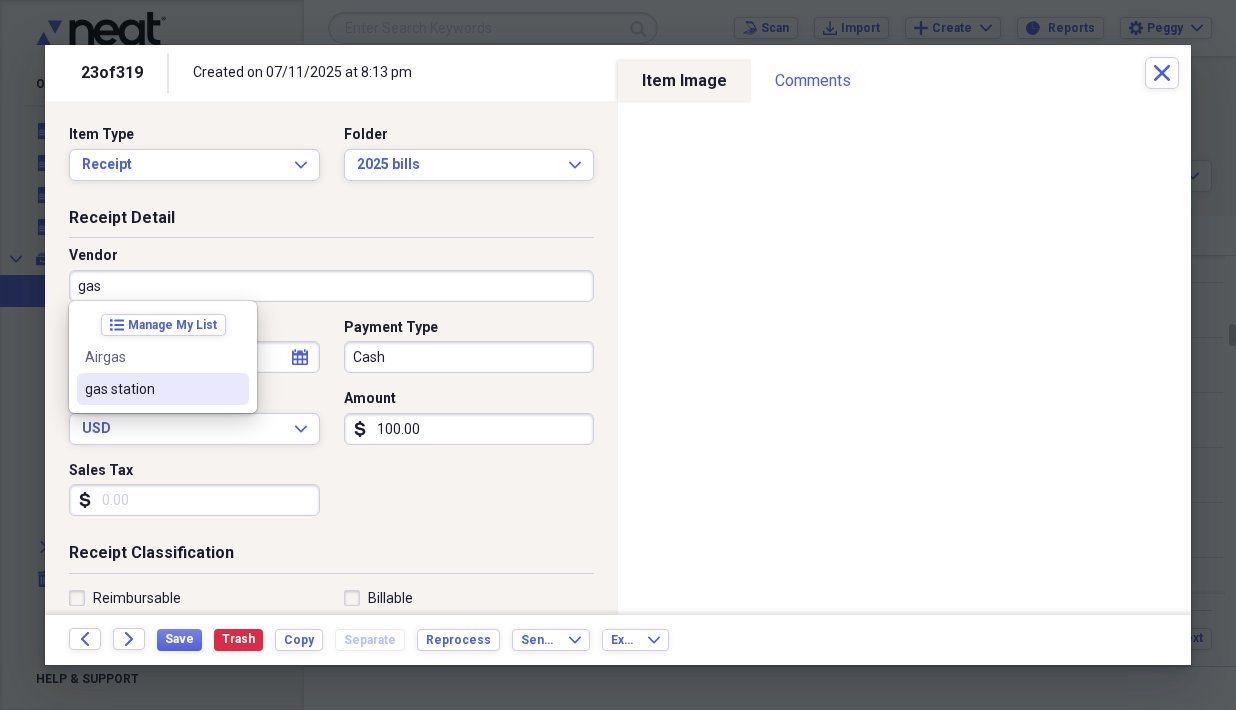 click on "gas station" at bounding box center (151, 389) 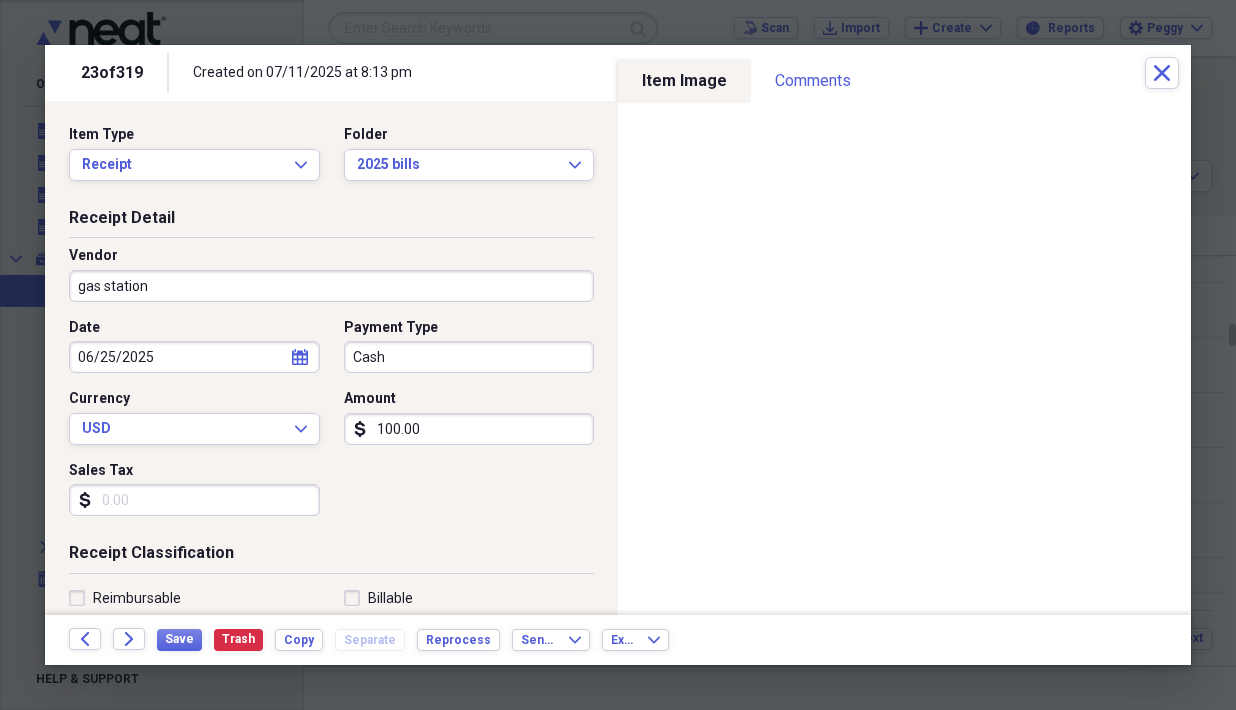 type on "Fuel/Auto" 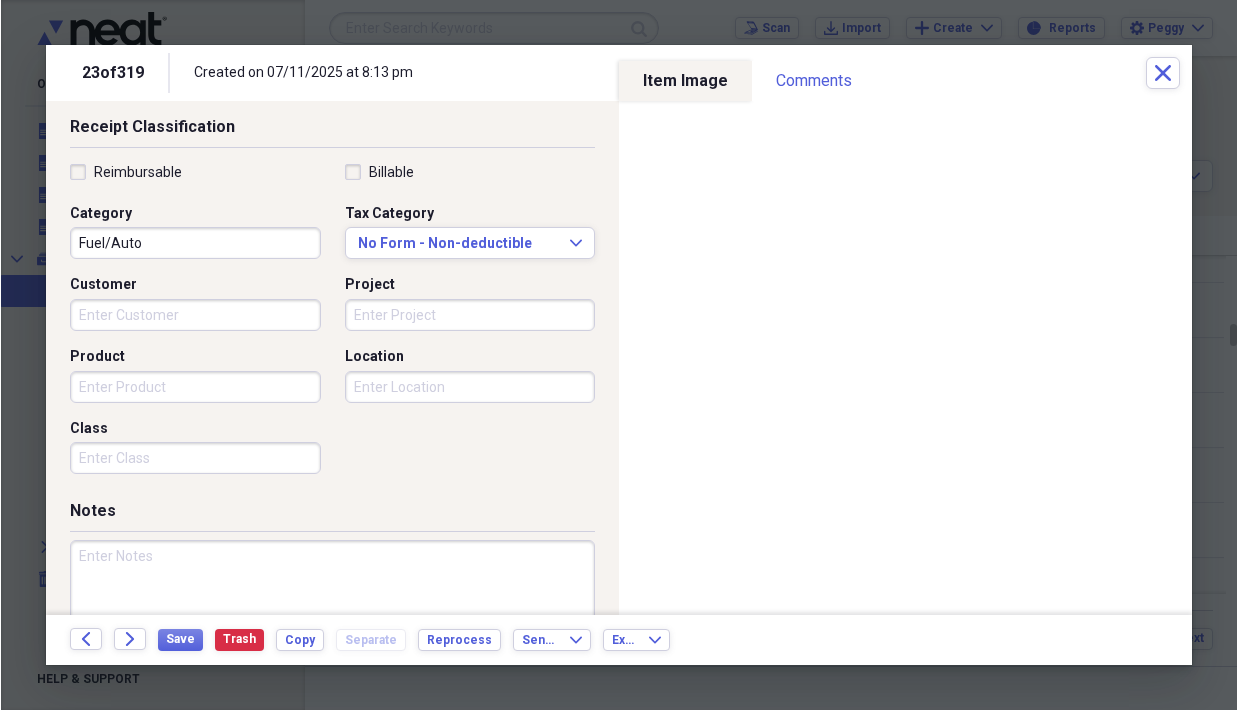 scroll, scrollTop: 502, scrollLeft: 0, axis: vertical 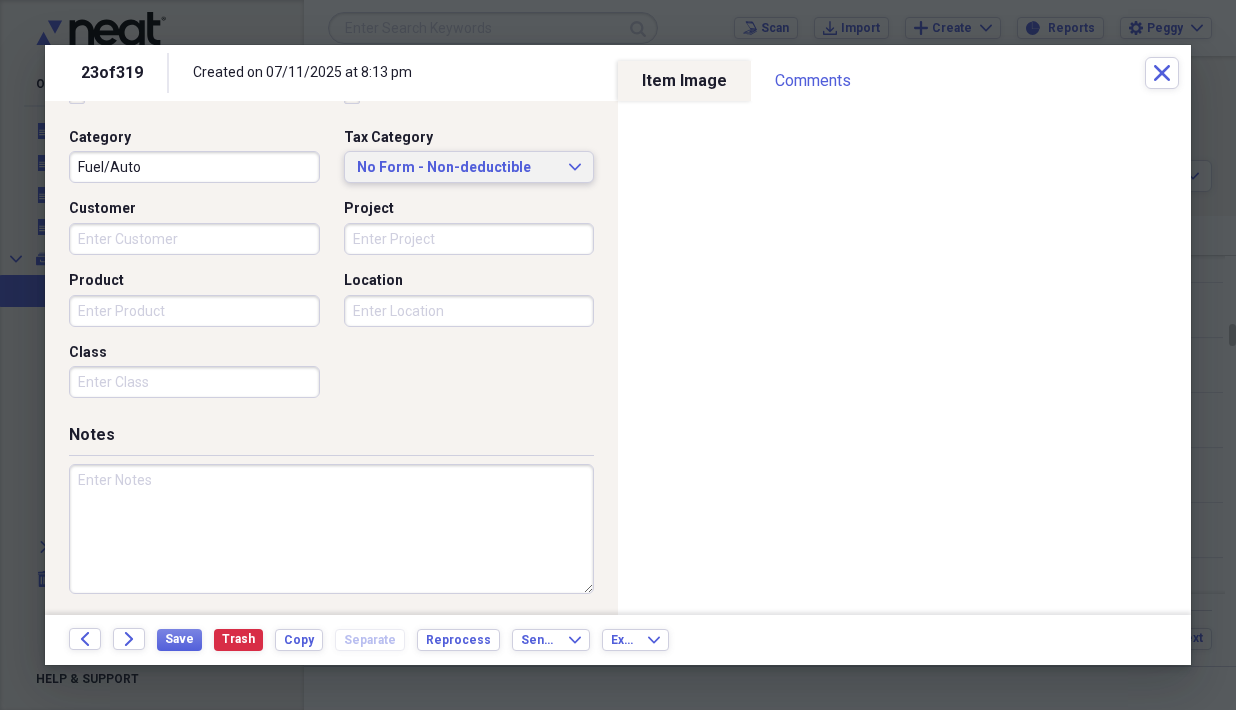 click on "No Form - Non-deductible" at bounding box center [457, 168] 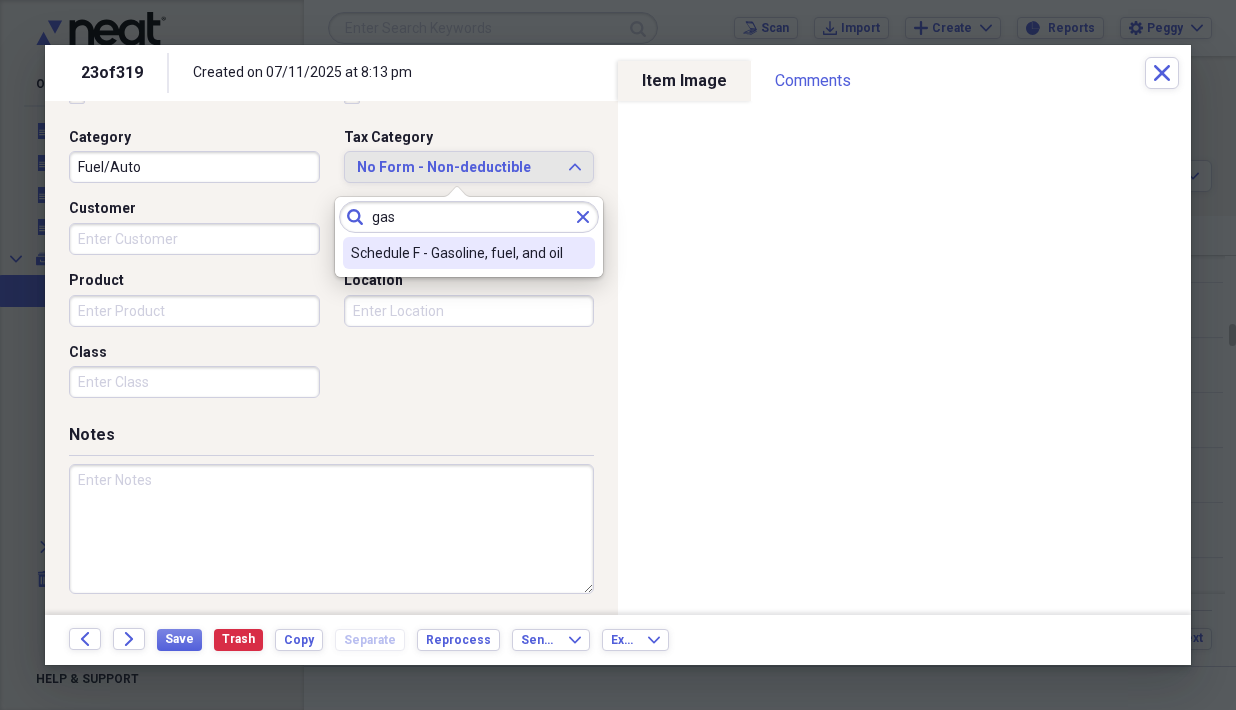 type on "gas" 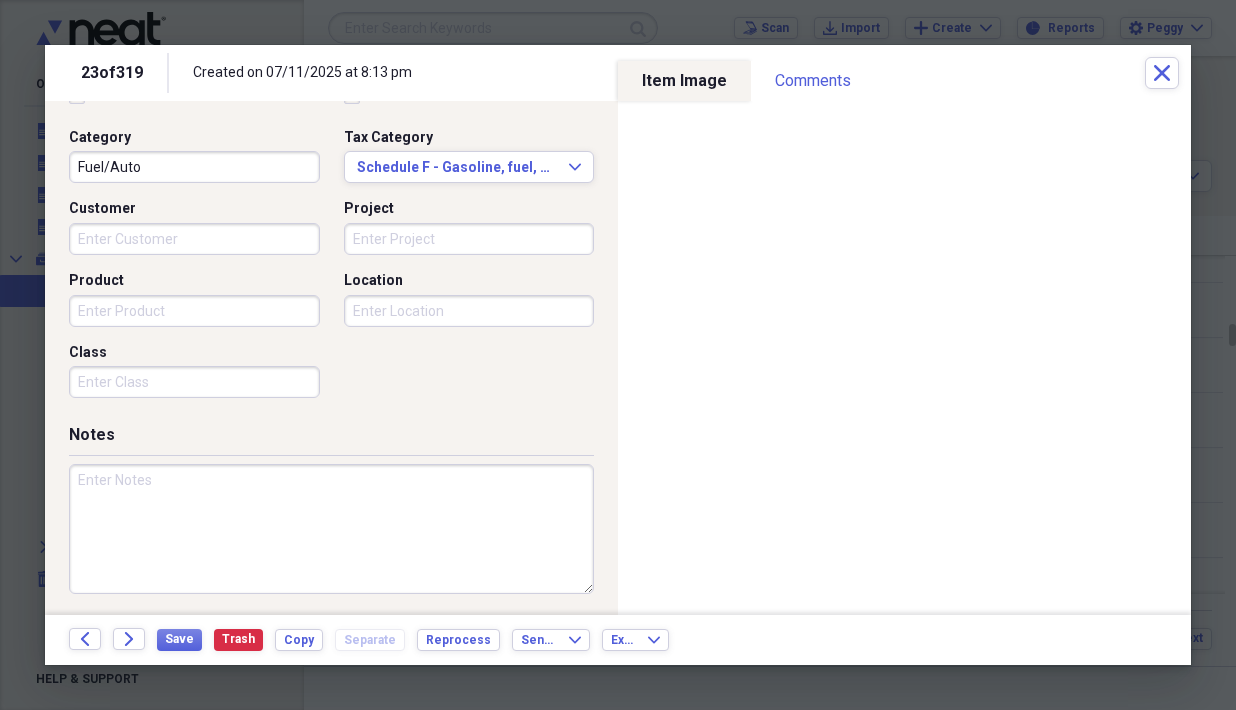 click at bounding box center (331, 529) 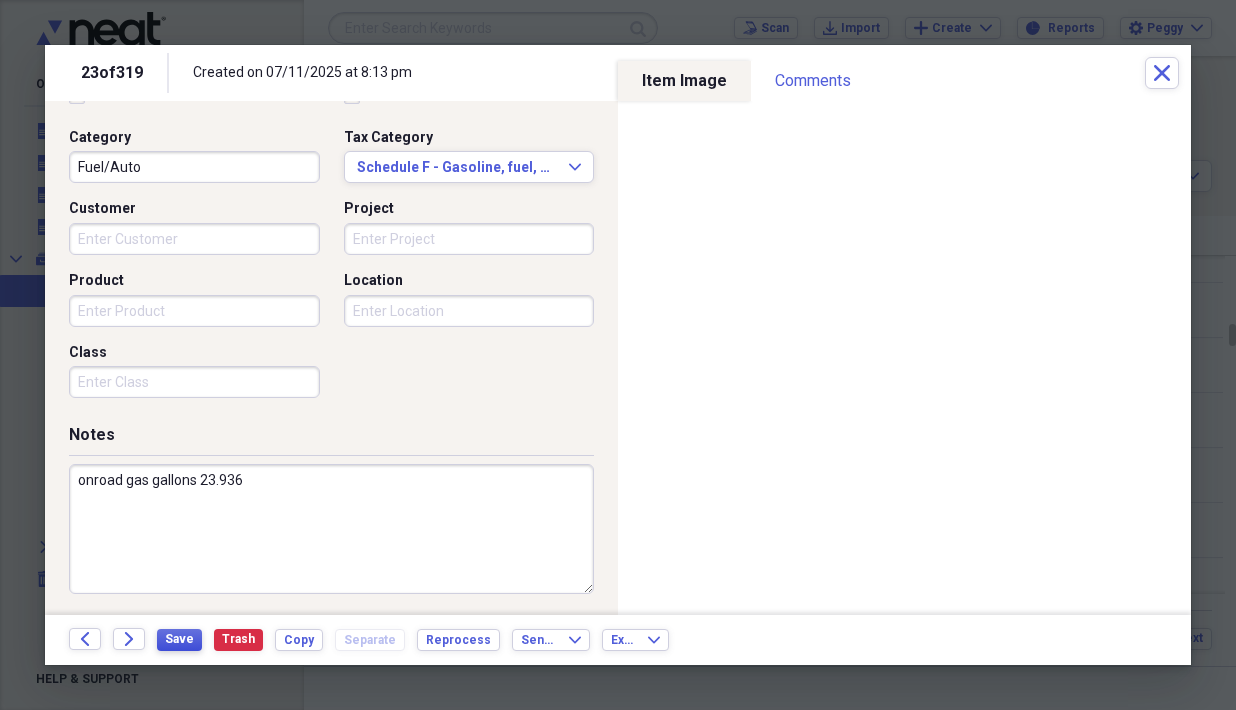 click on "Save" at bounding box center (179, 639) 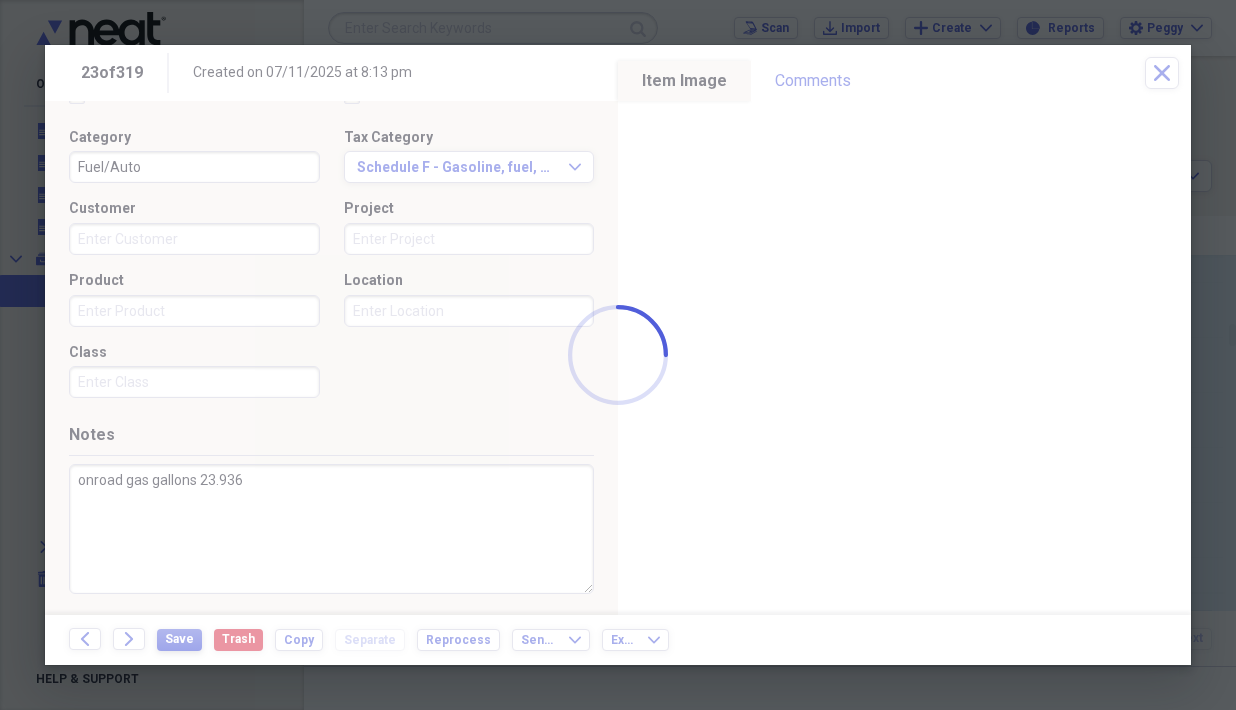 type on "onroad gas gallons 23.936" 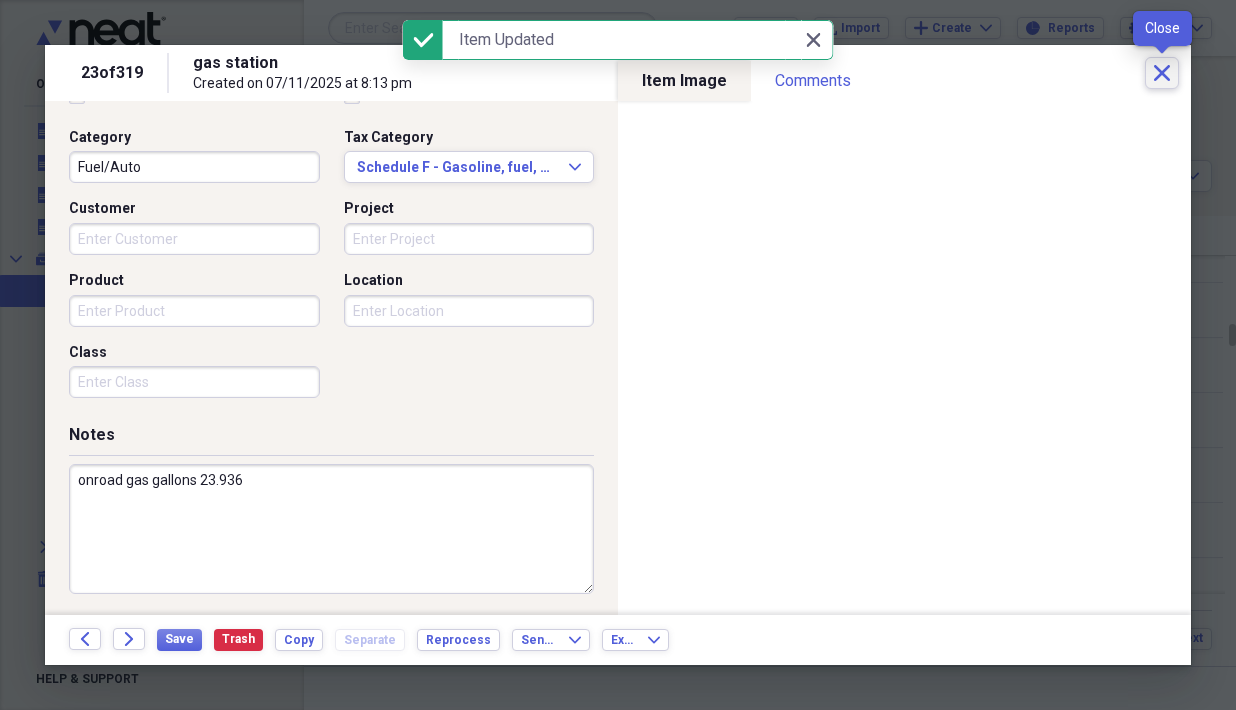 click on "Close" 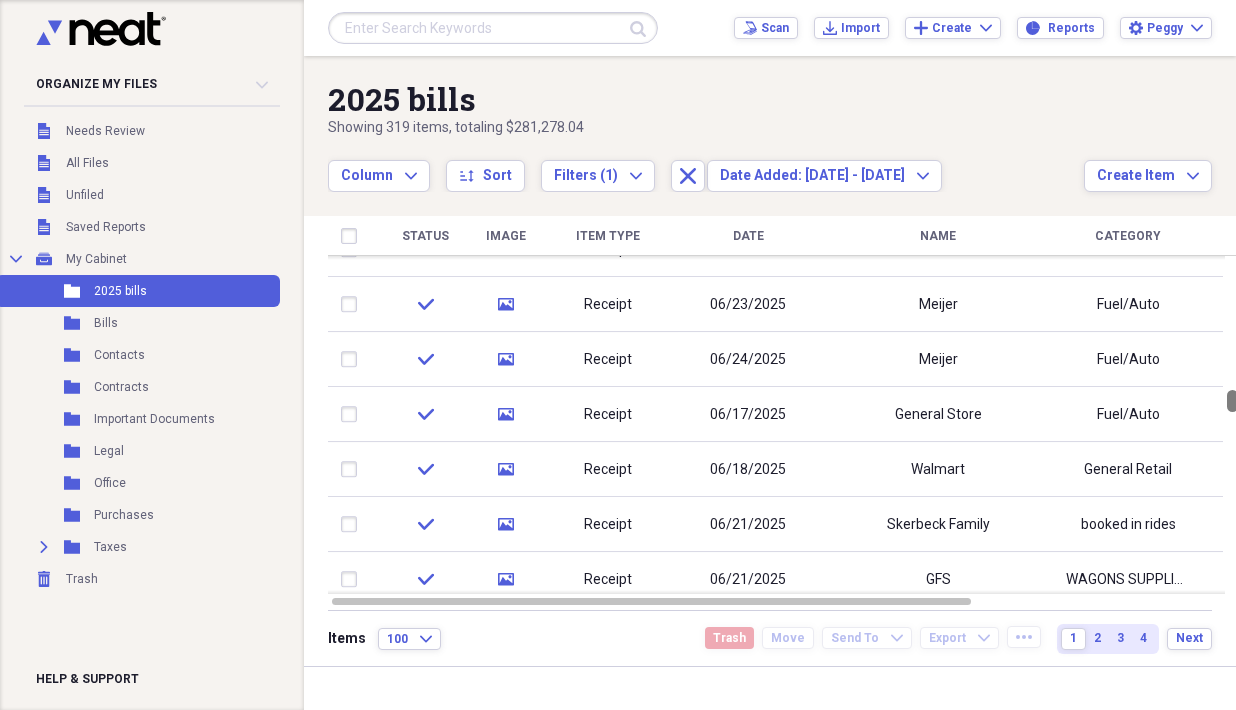 drag, startPoint x: 1225, startPoint y: 333, endPoint x: 1224, endPoint y: 399, distance: 66.007576 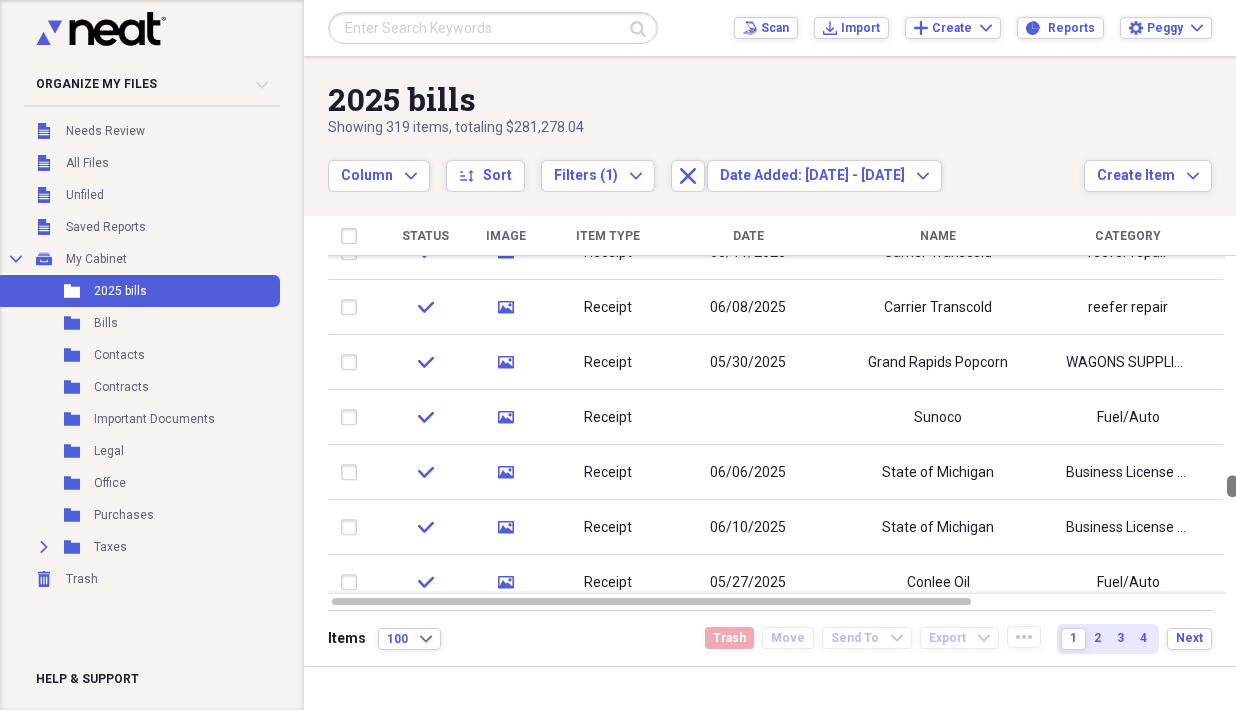 drag, startPoint x: 1225, startPoint y: 430, endPoint x: 1224, endPoint y: 481, distance: 51.009804 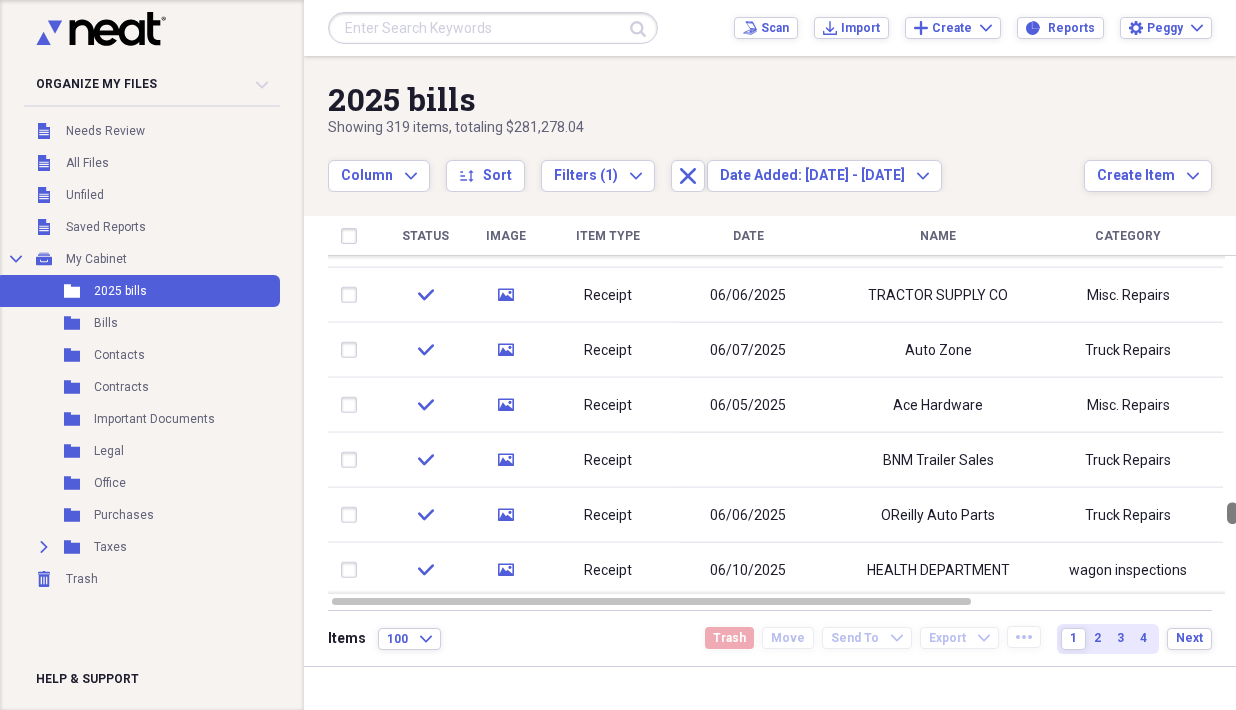 drag, startPoint x: 1221, startPoint y: 480, endPoint x: 1222, endPoint y: 506, distance: 26.019224 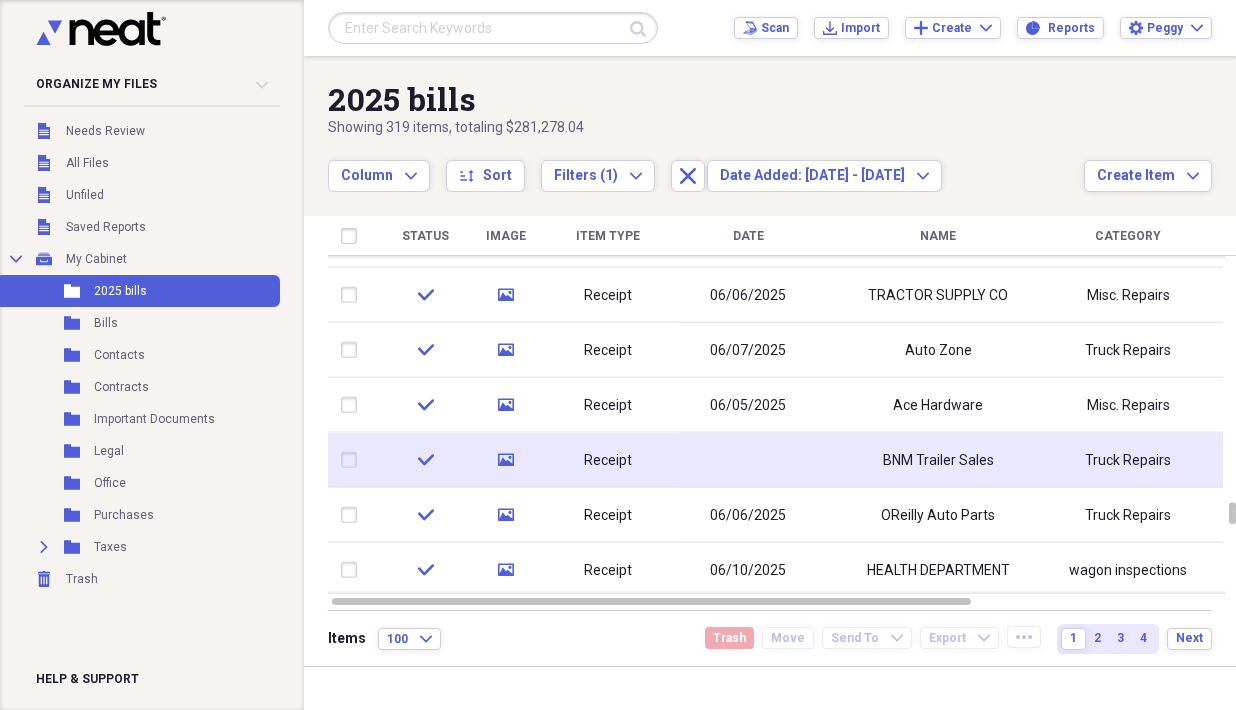 click on "BNM Trailer Sales" at bounding box center [938, 460] 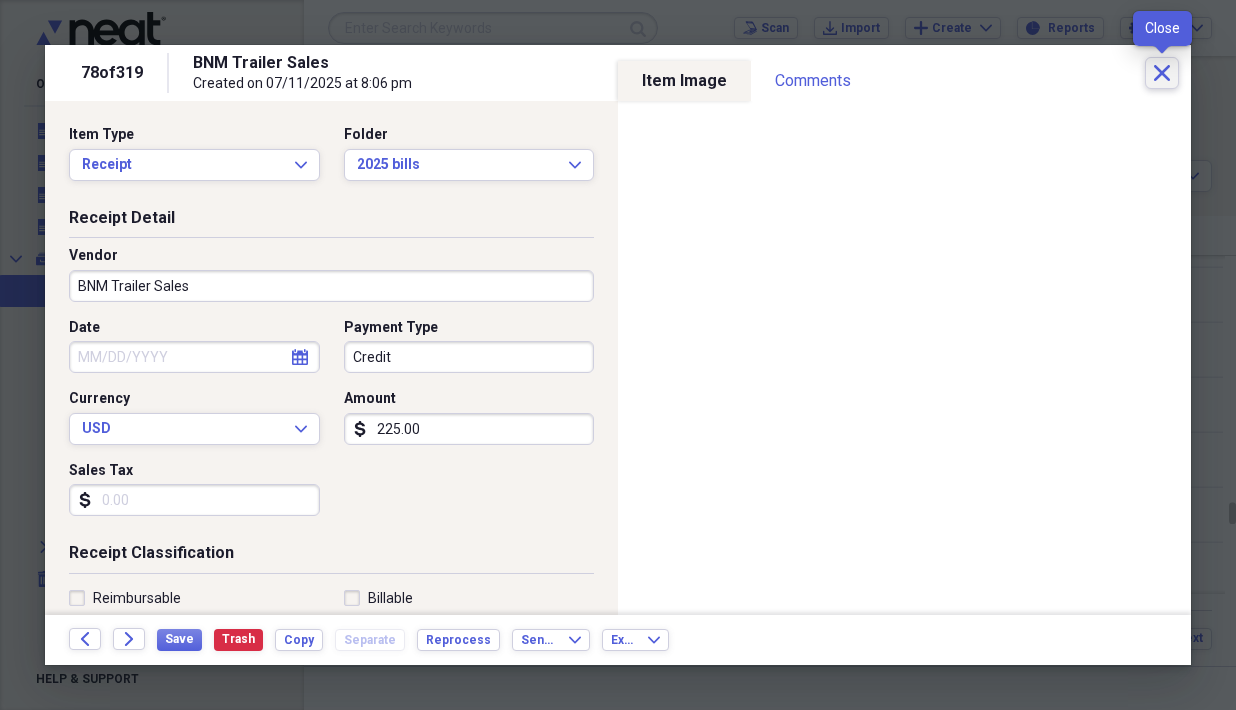 click on "Close" 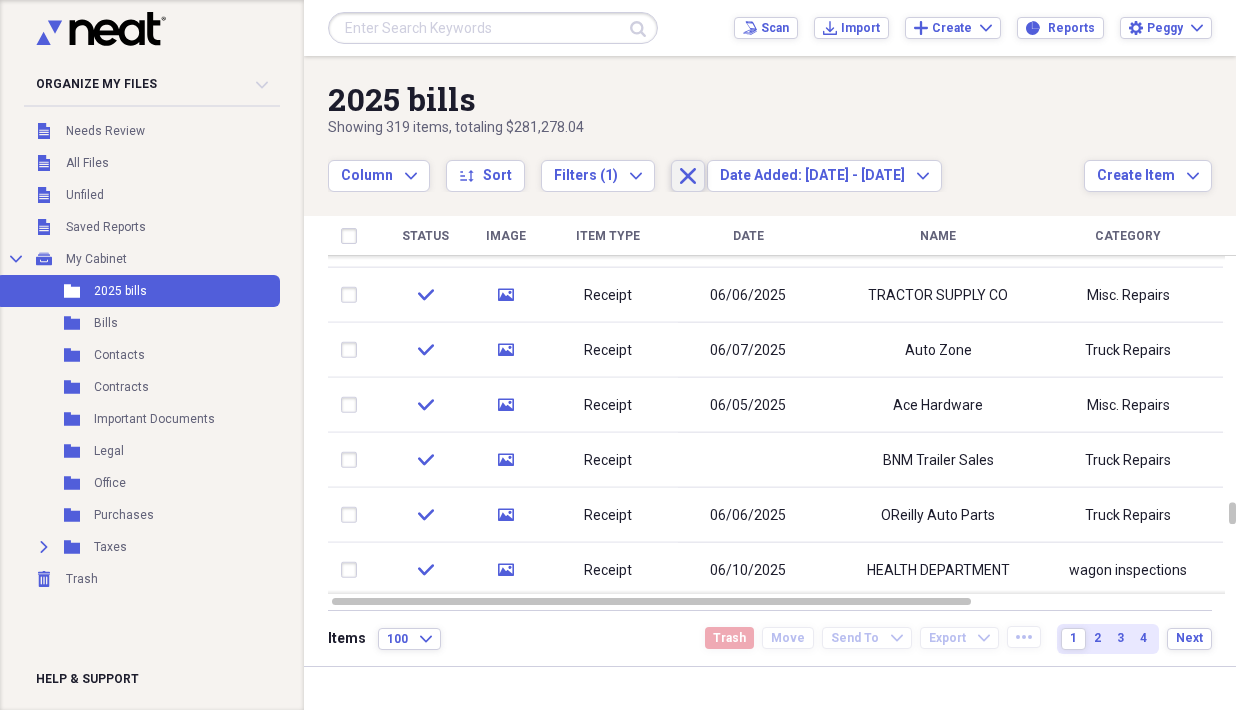 click on "Close" at bounding box center [688, 176] 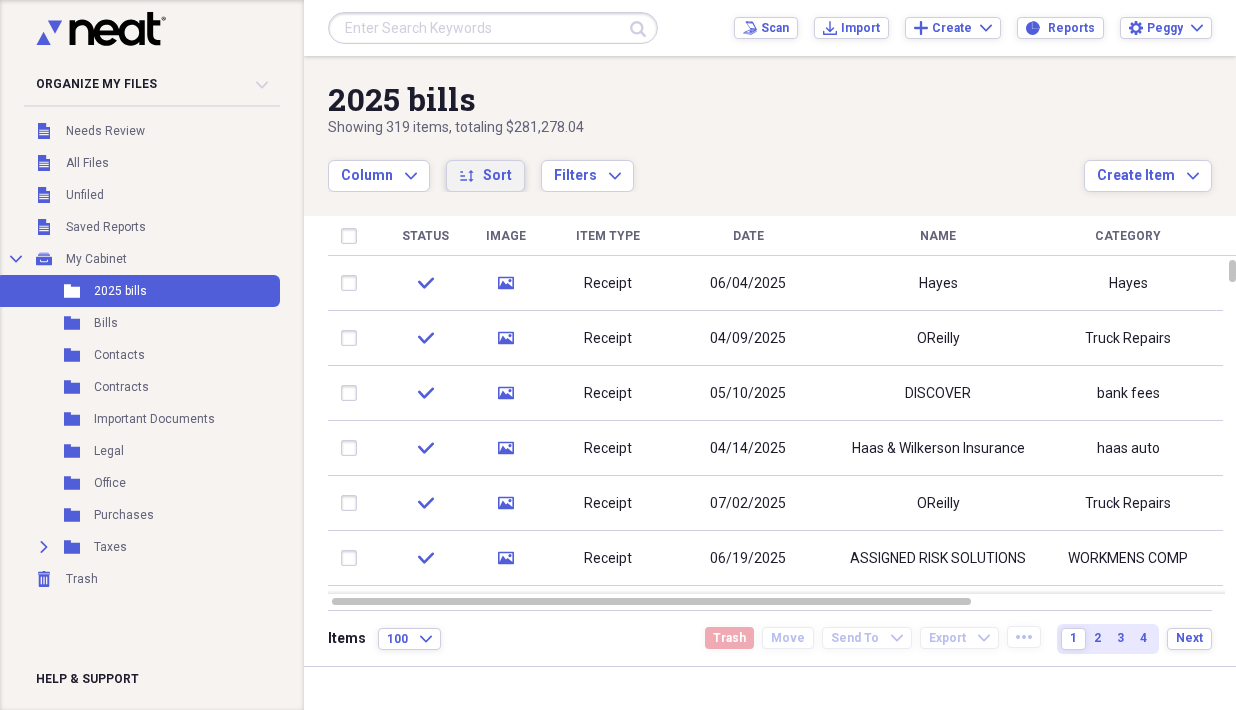 click on "Sort" at bounding box center [497, 176] 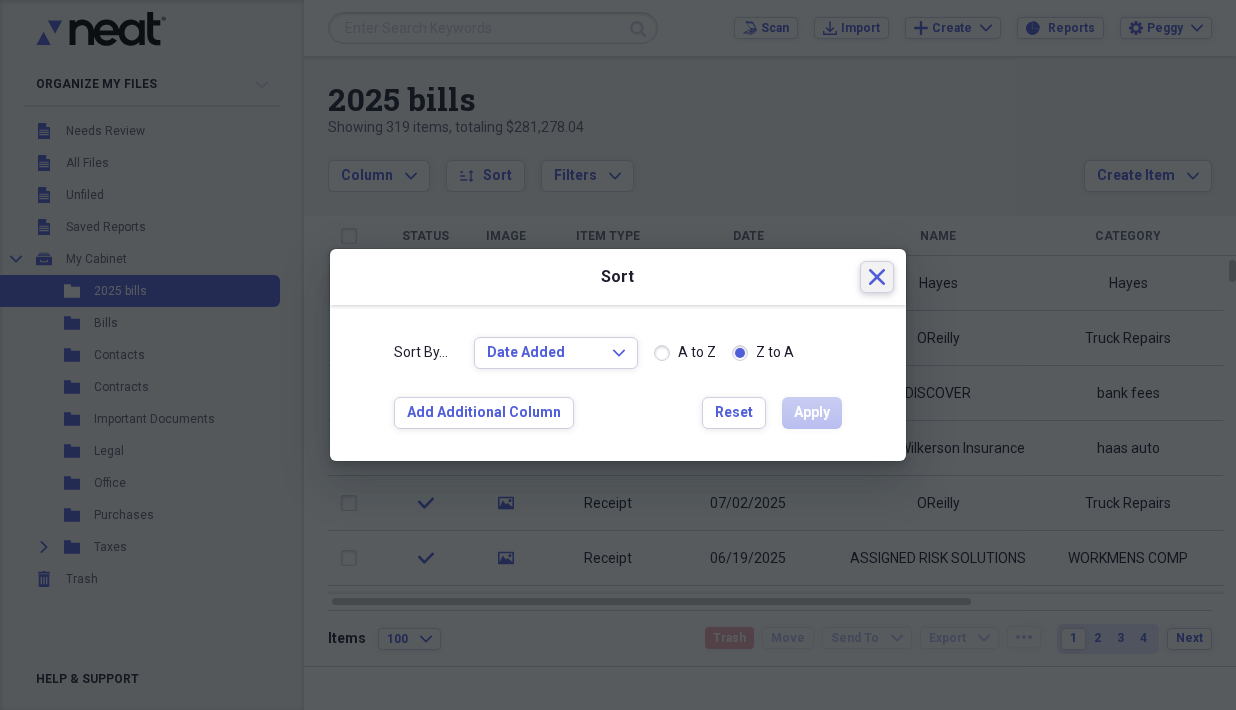 click 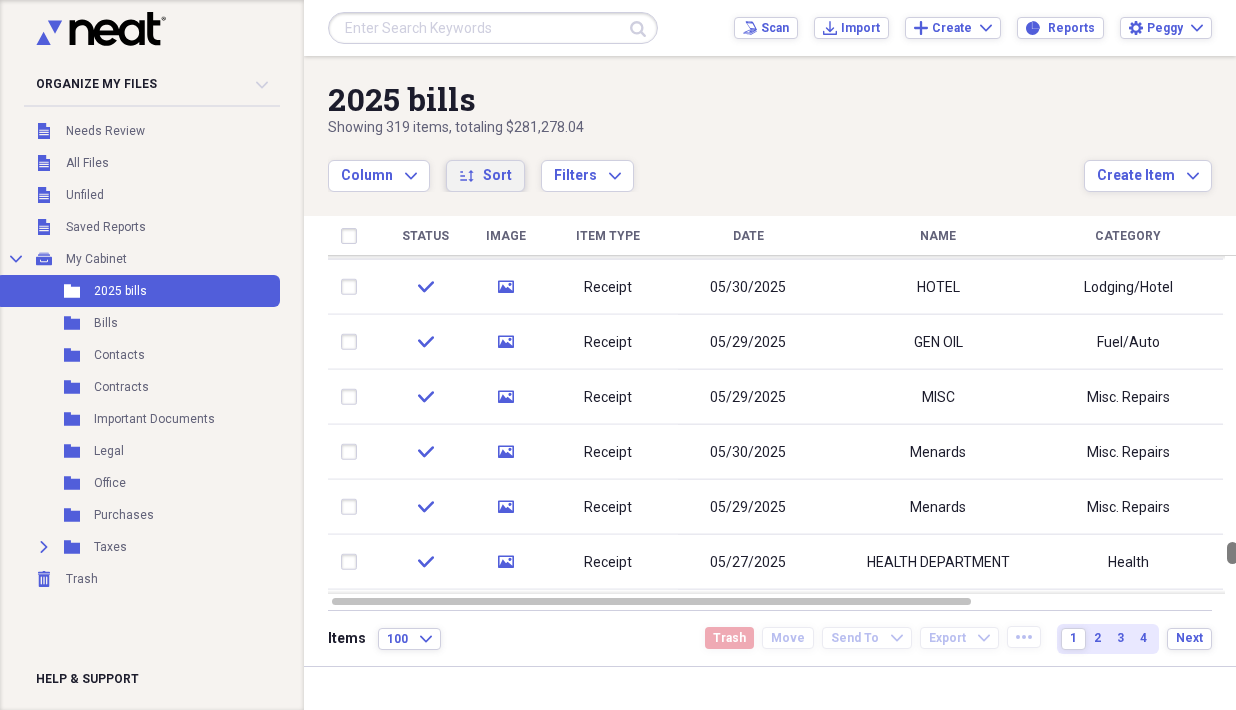 click at bounding box center (1232, 425) 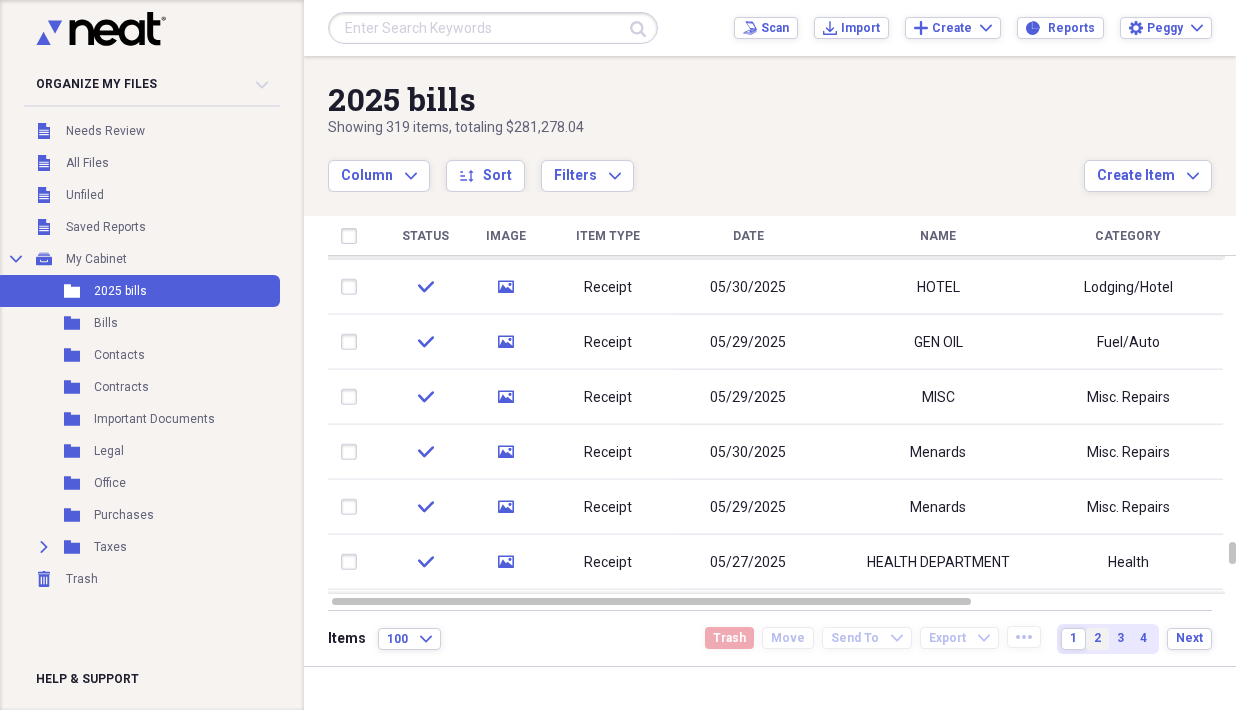 click on "2" at bounding box center (1097, 638) 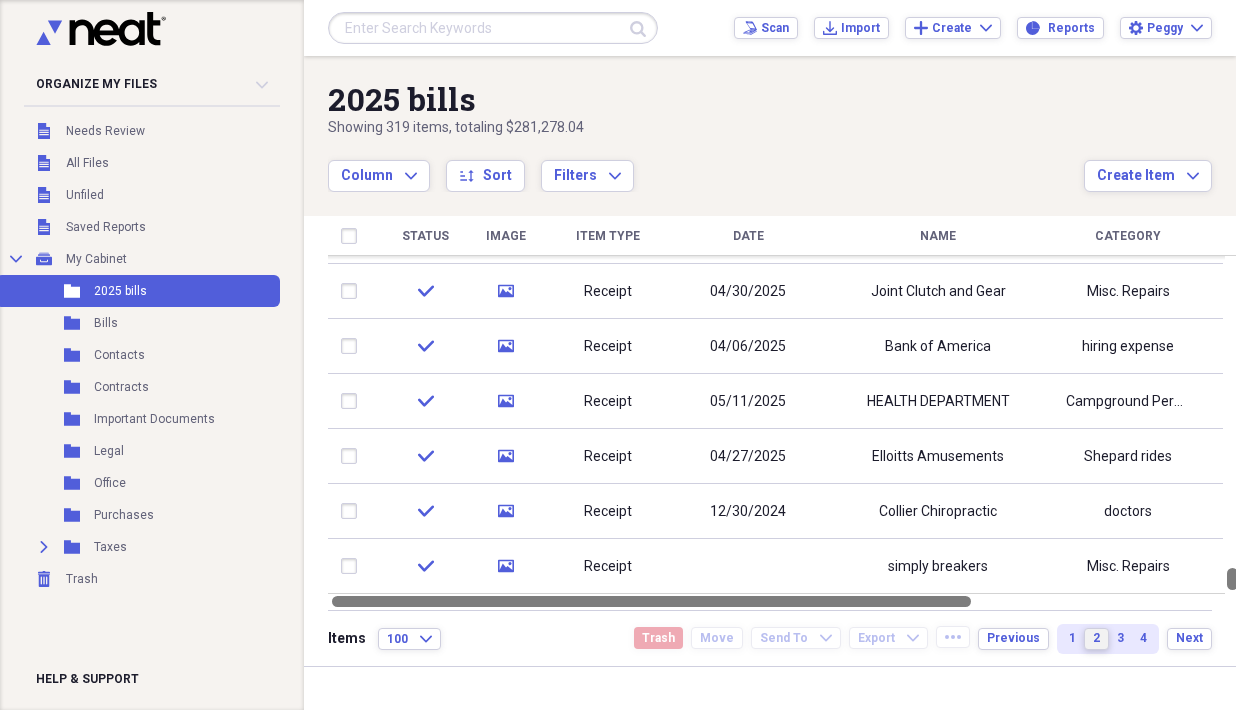 drag, startPoint x: 1228, startPoint y: 394, endPoint x: 1220, endPoint y: 598, distance: 204.1568 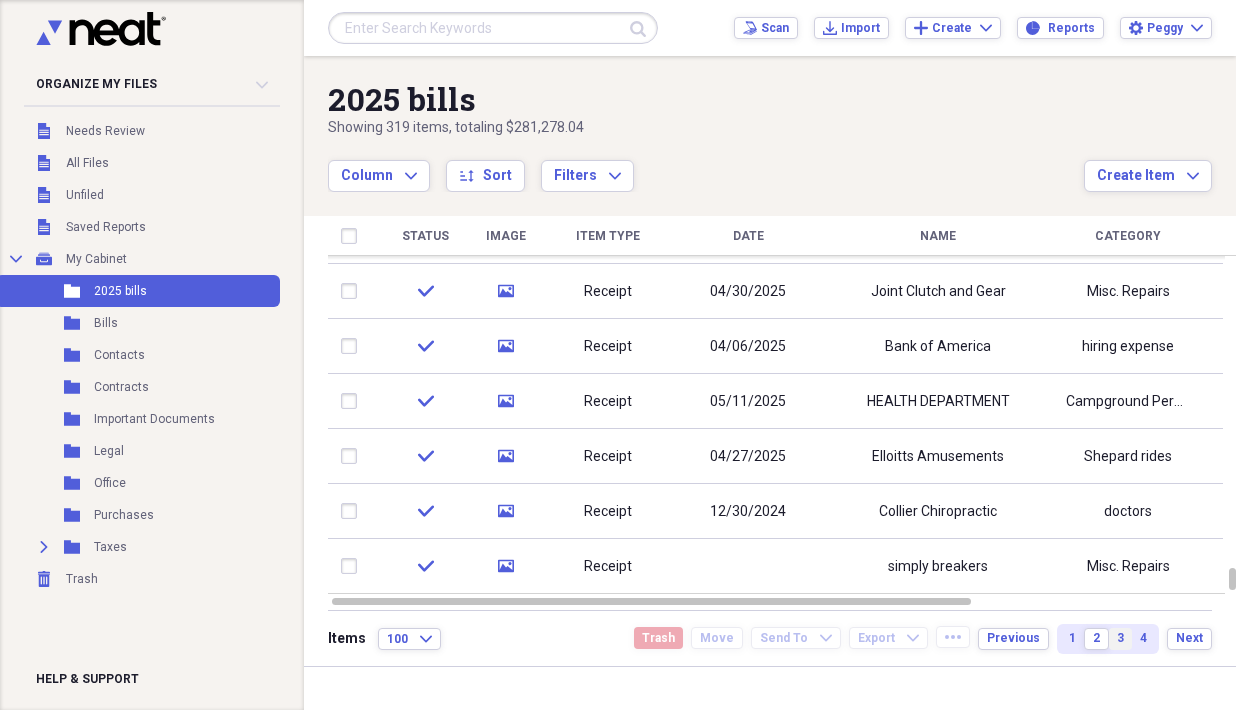 click on "3" at bounding box center (1120, 638) 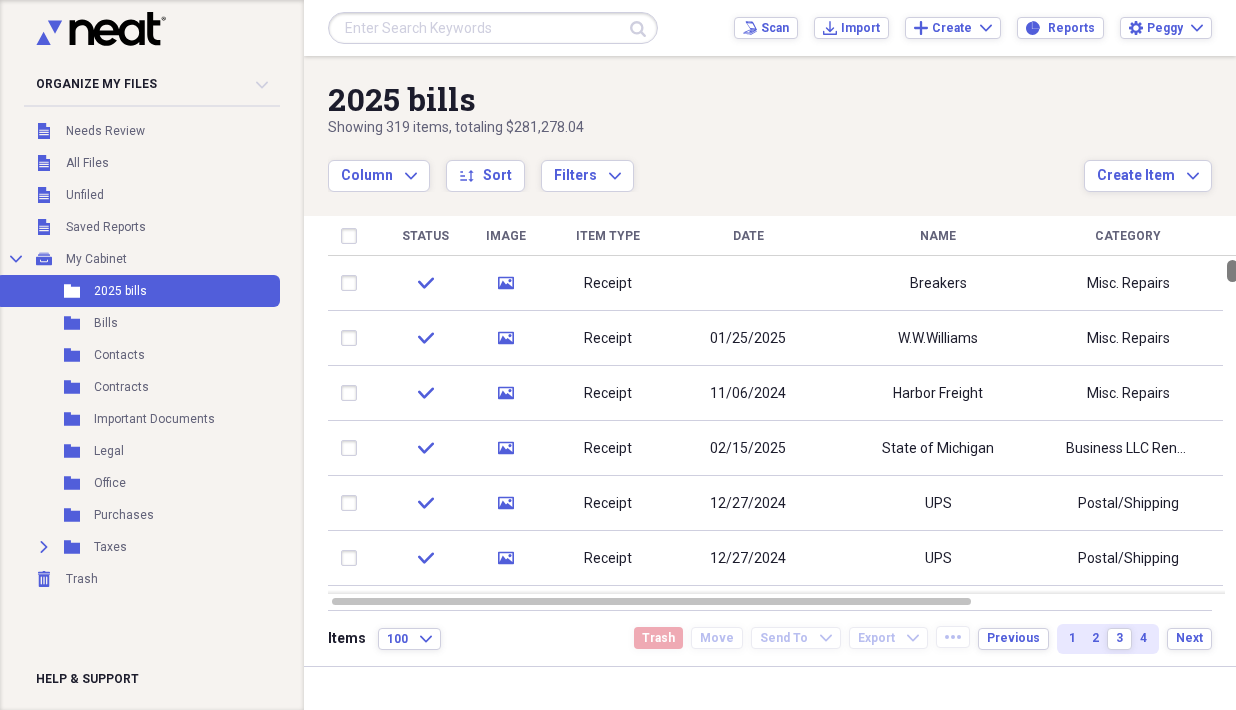 click at bounding box center [1230, 558] 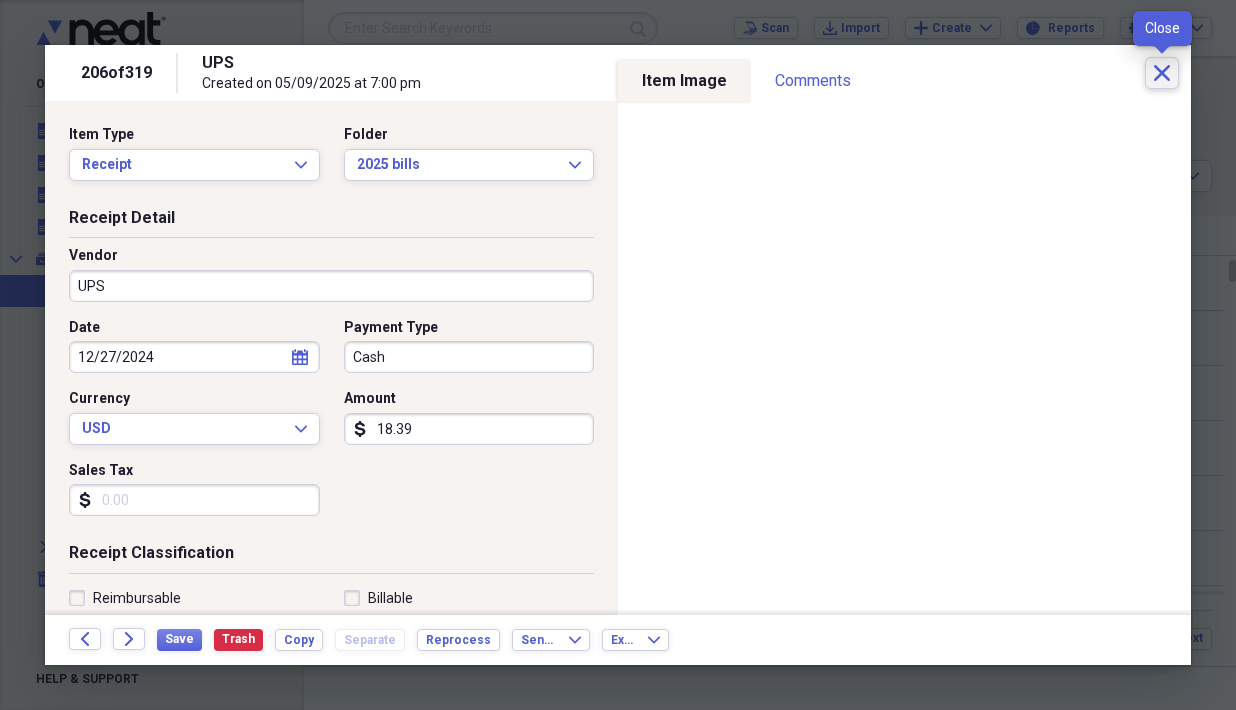 click on "Close" 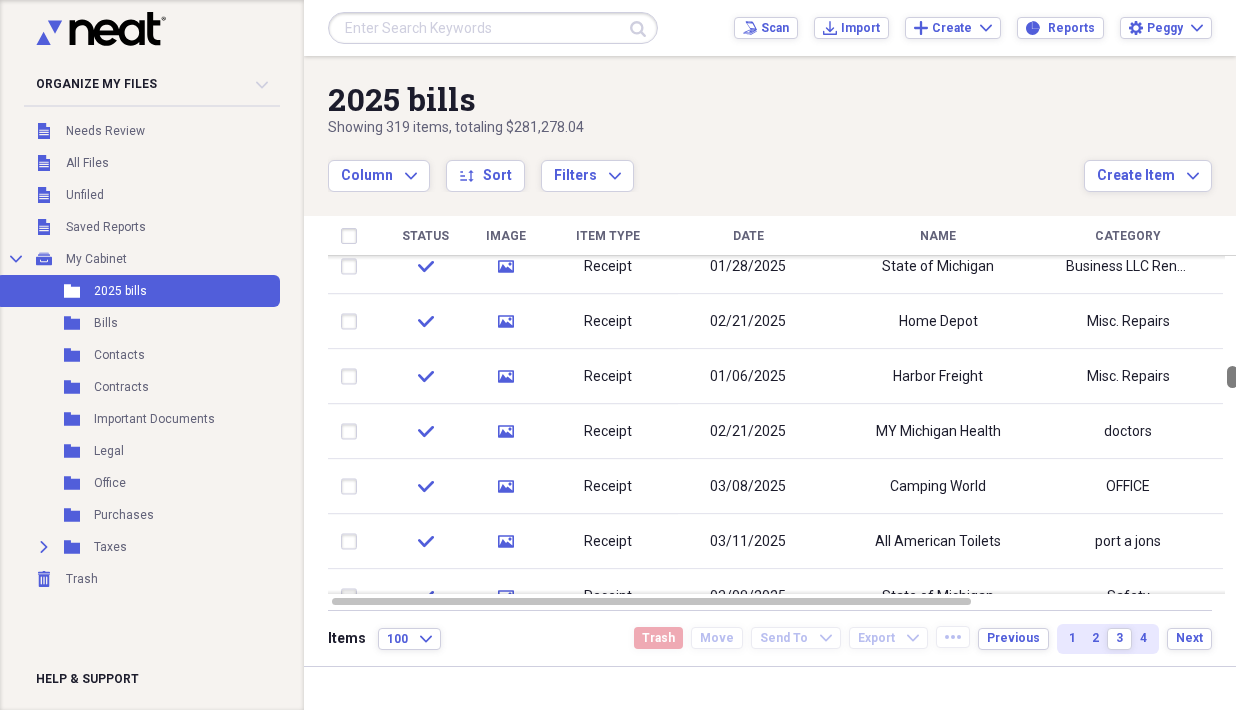 drag, startPoint x: 1226, startPoint y: 272, endPoint x: 1229, endPoint y: 378, distance: 106.04244 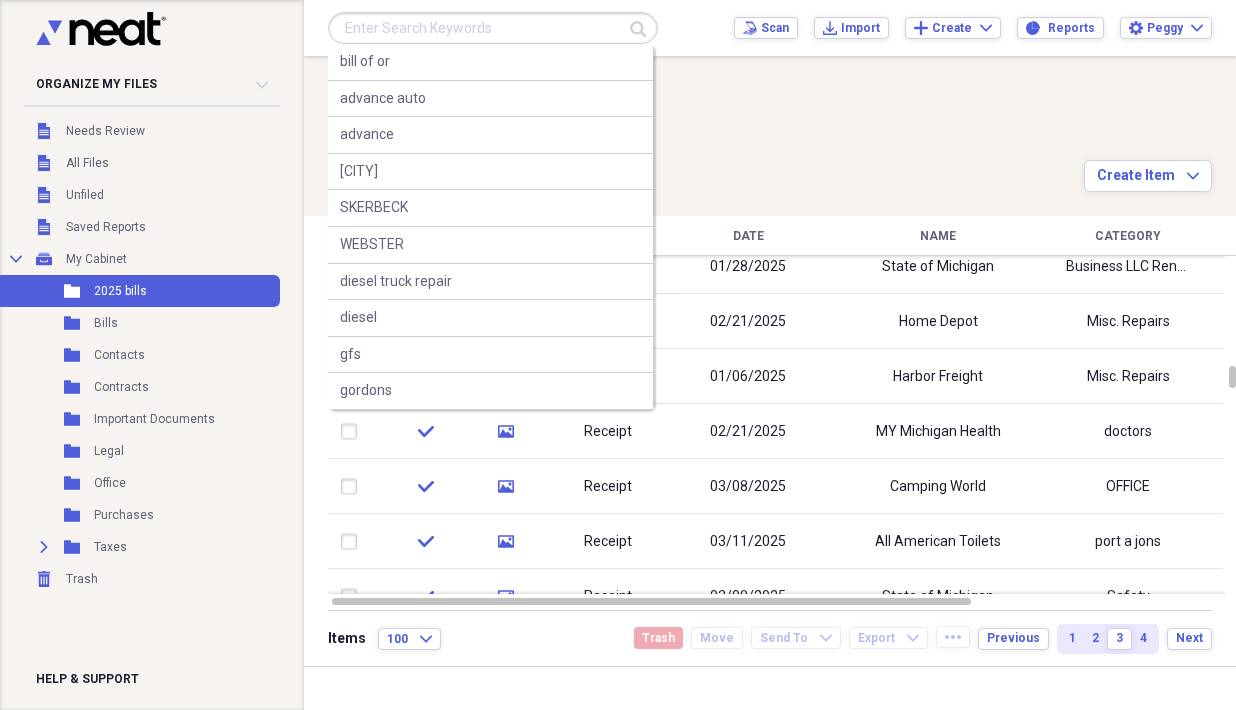 click at bounding box center [493, 28] 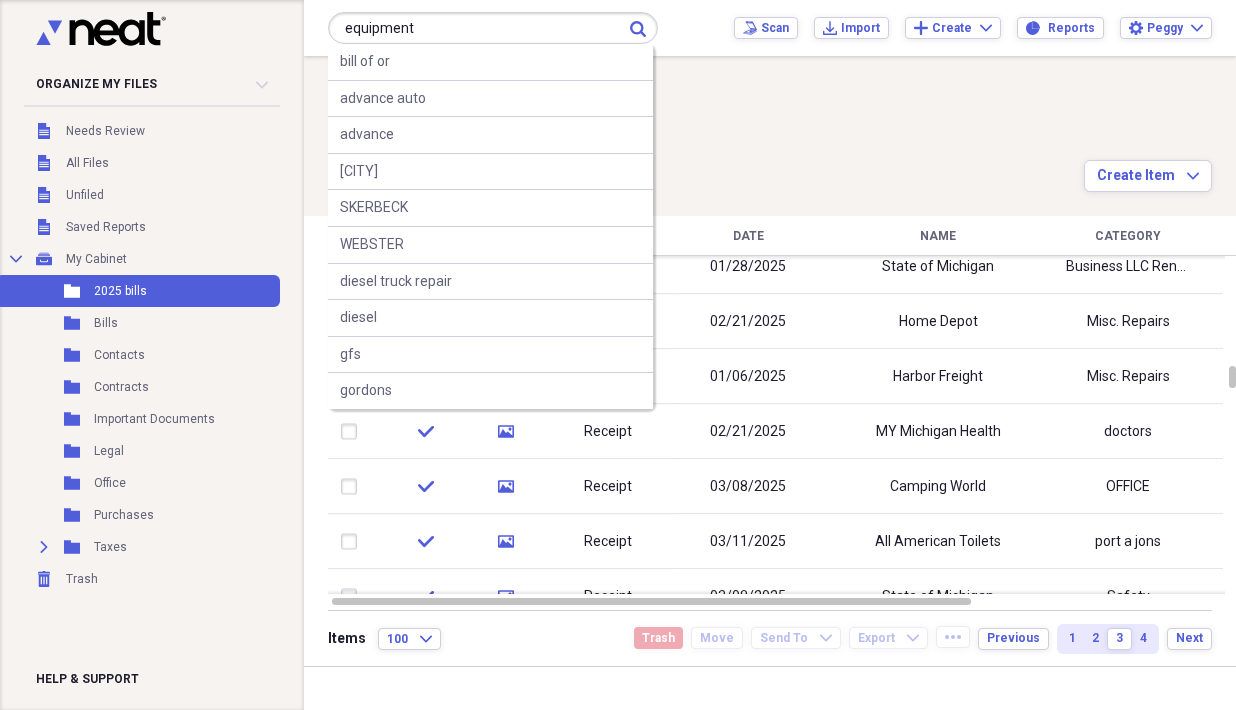 type on "equipment" 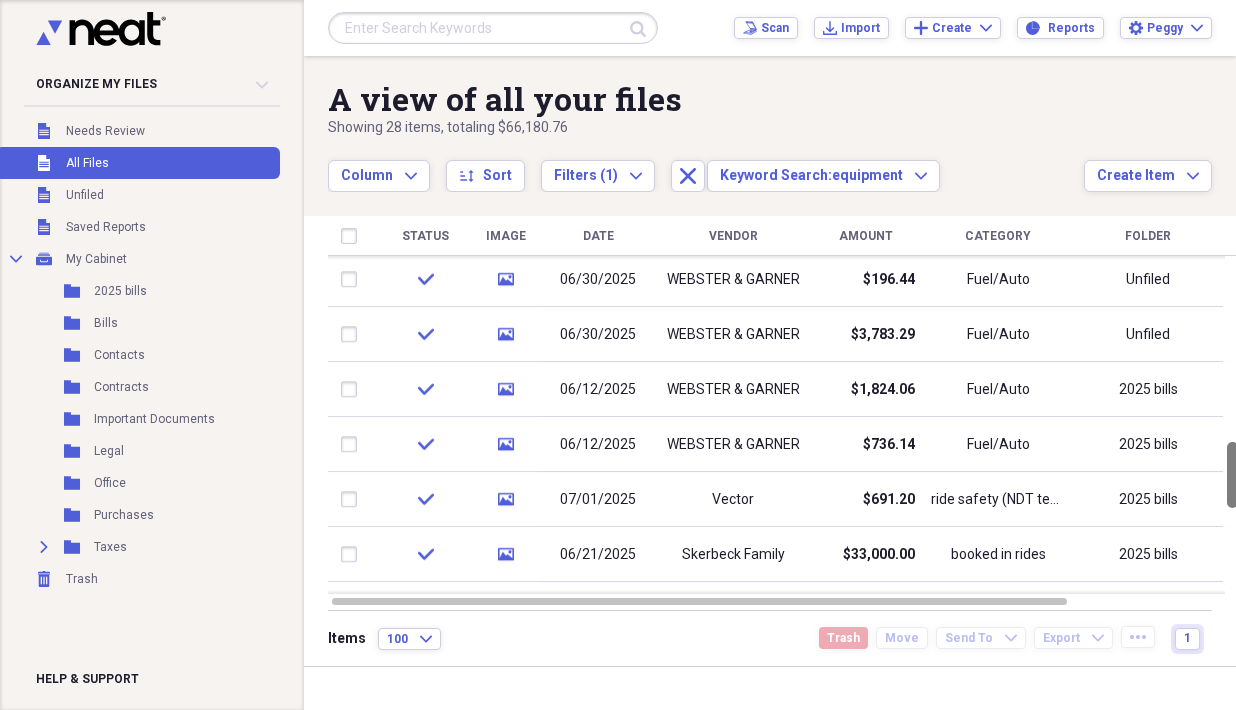 click at bounding box center [1232, 425] 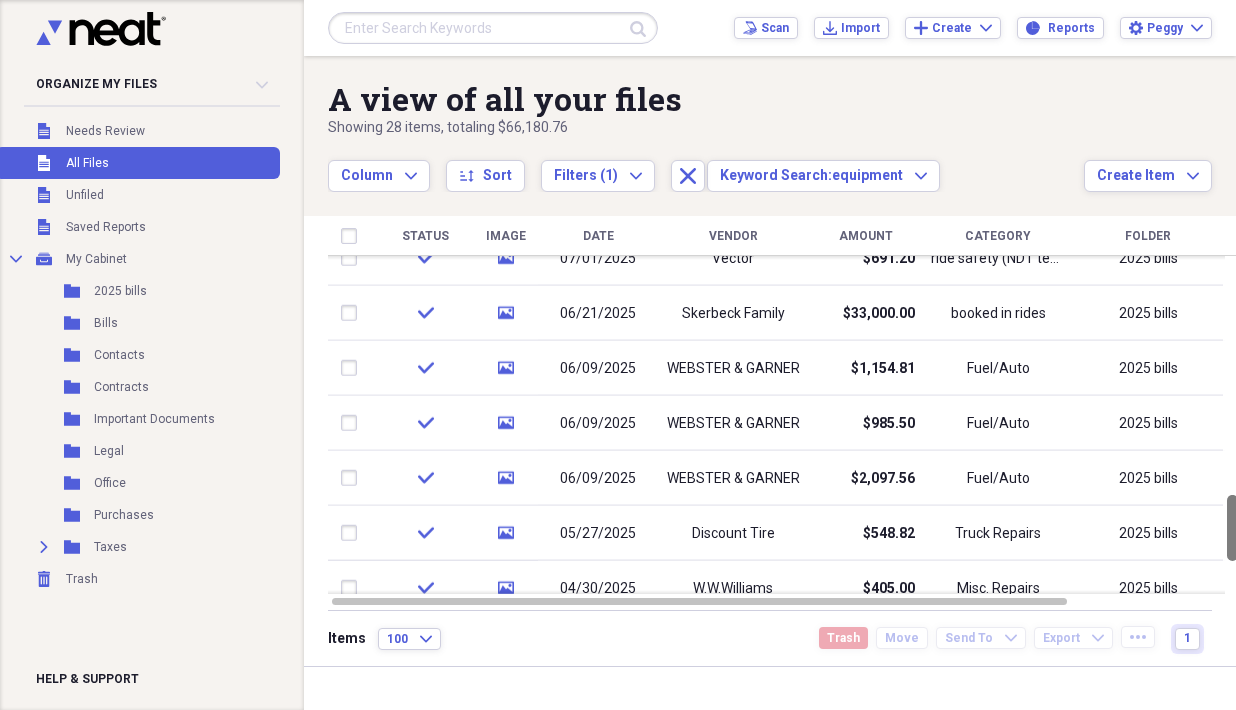 click at bounding box center (1232, 425) 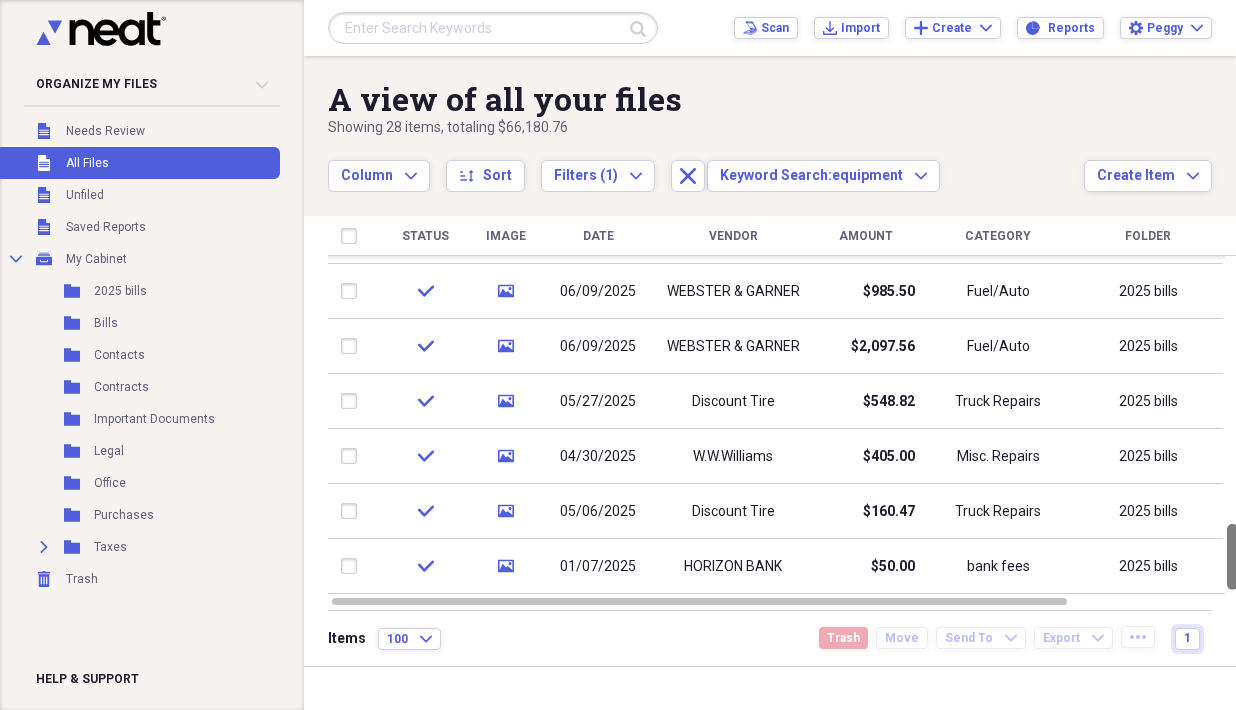 click at bounding box center [1232, 425] 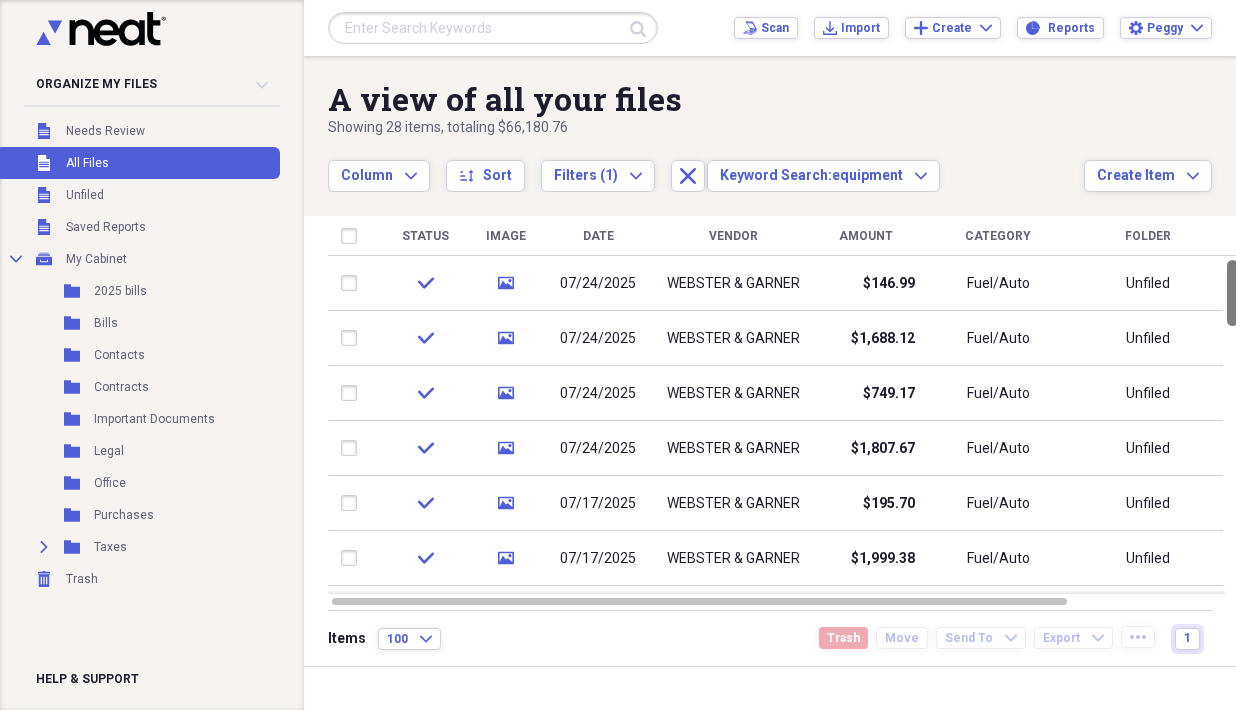 drag, startPoint x: 1228, startPoint y: 570, endPoint x: 1182, endPoint y: 250, distance: 323.28934 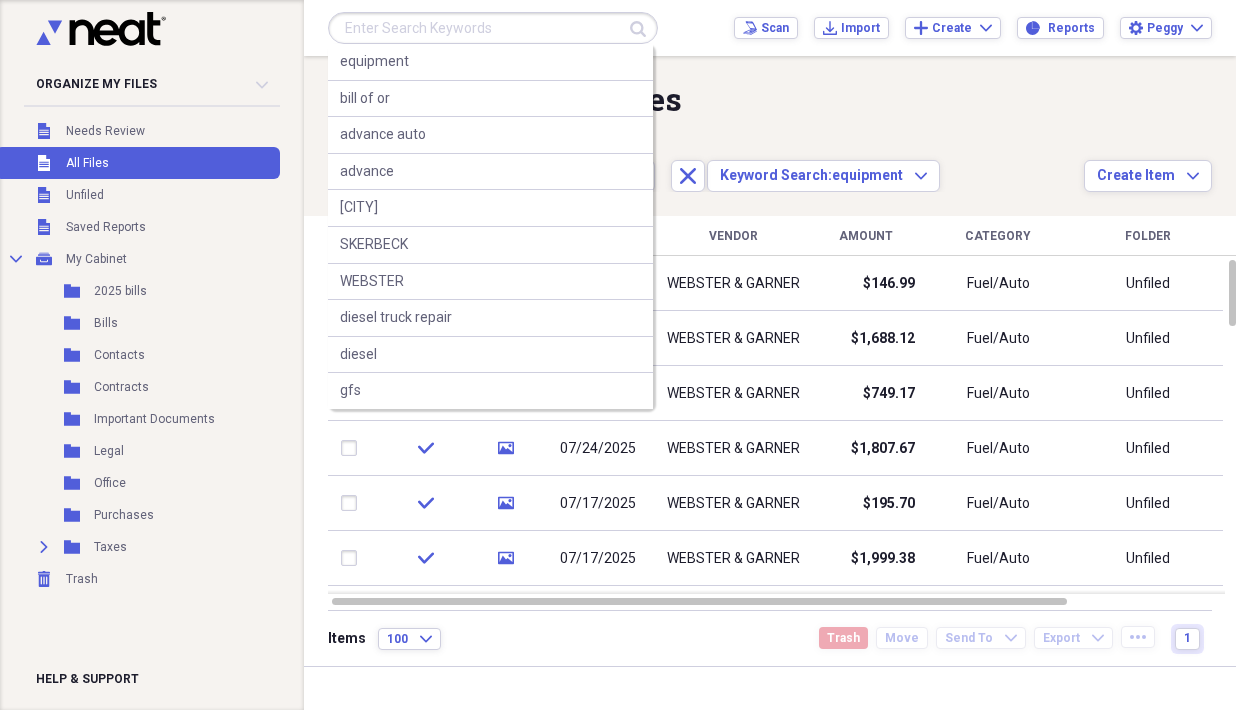 click at bounding box center [493, 28] 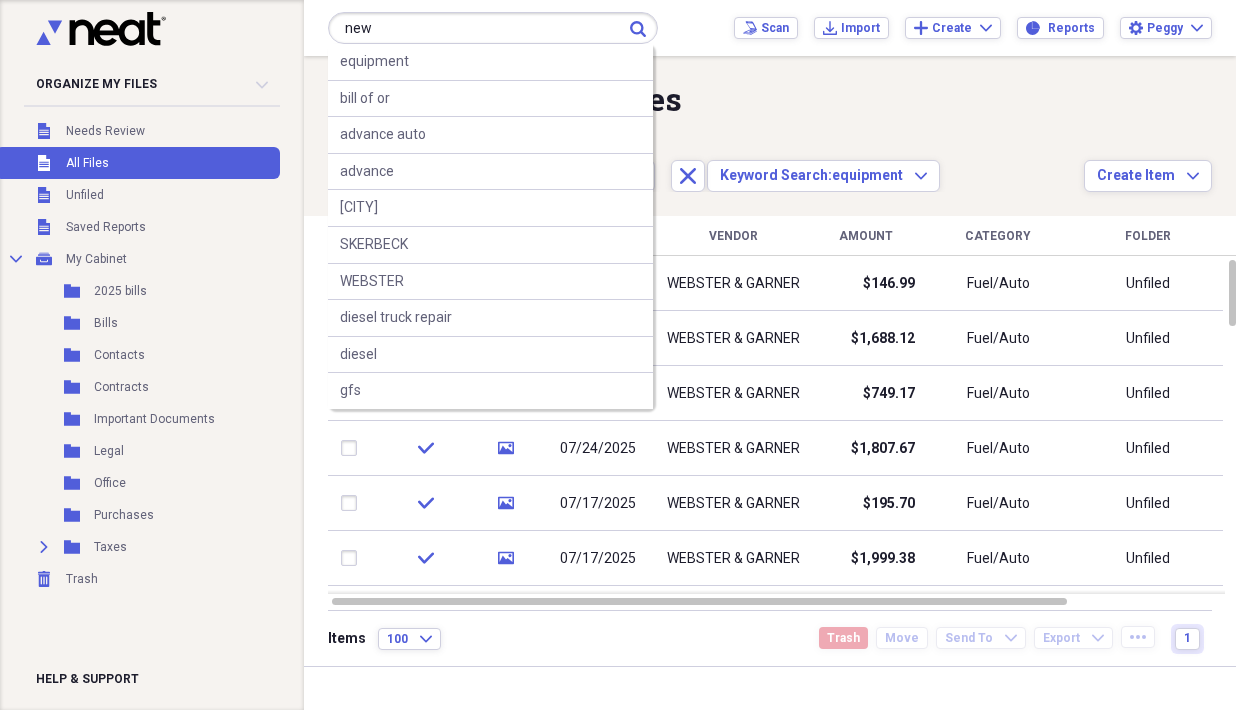 type on "new" 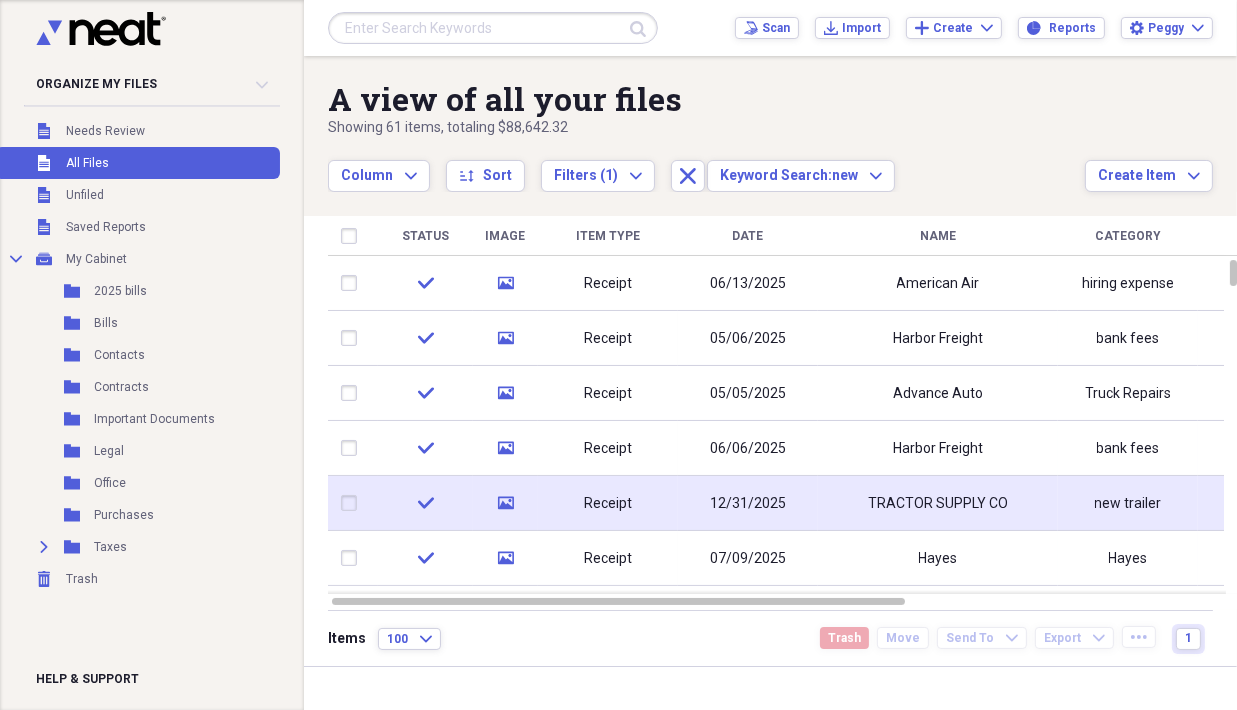 click on "12/31/2025" at bounding box center (748, 503) 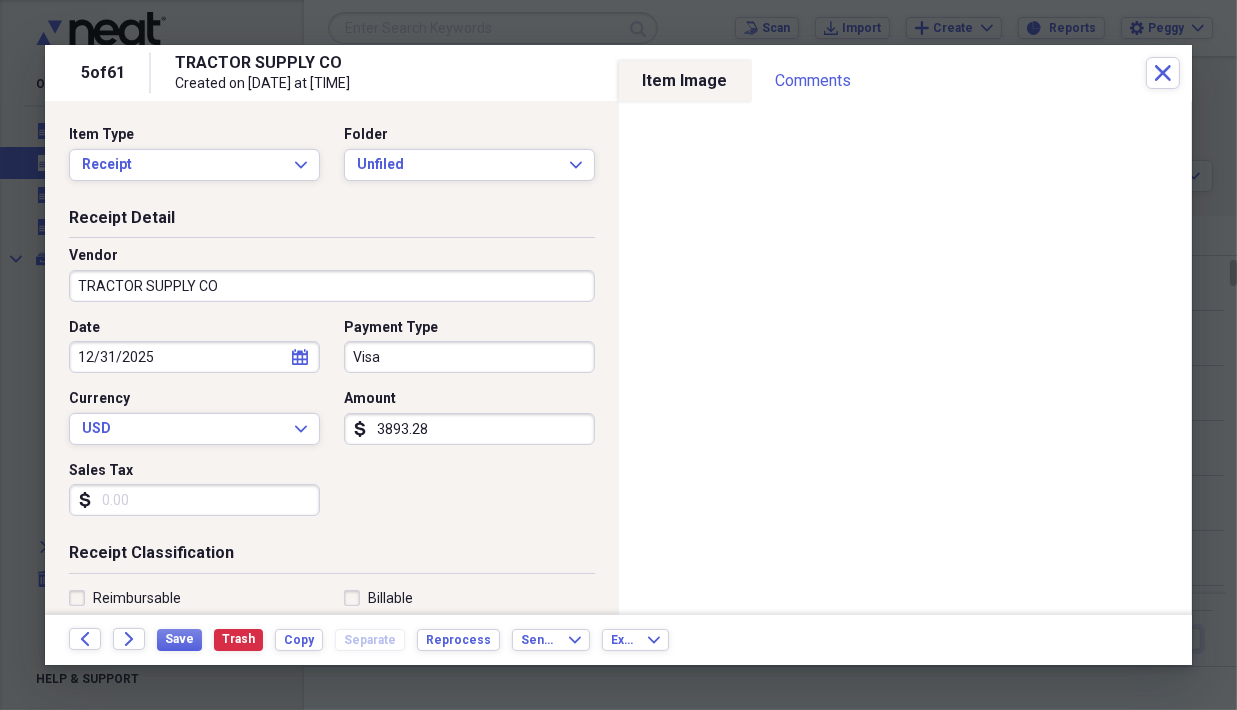 click on "calendar" 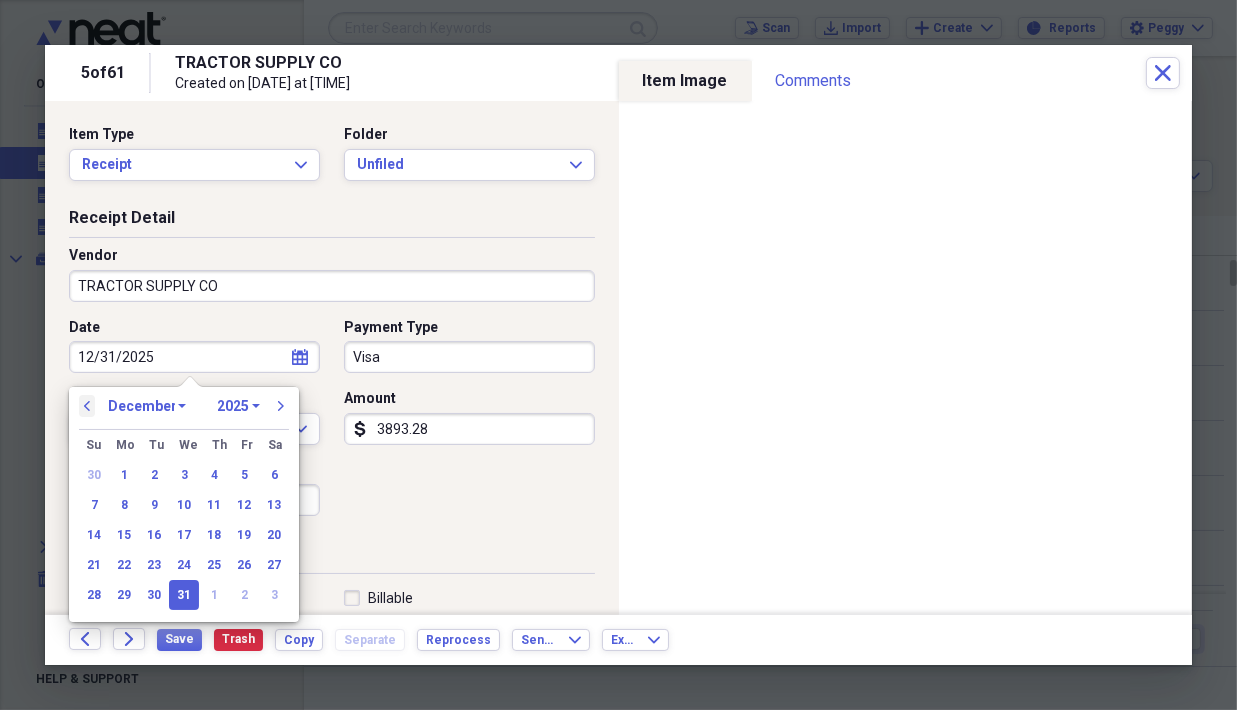 click on "previous" at bounding box center (87, 406) 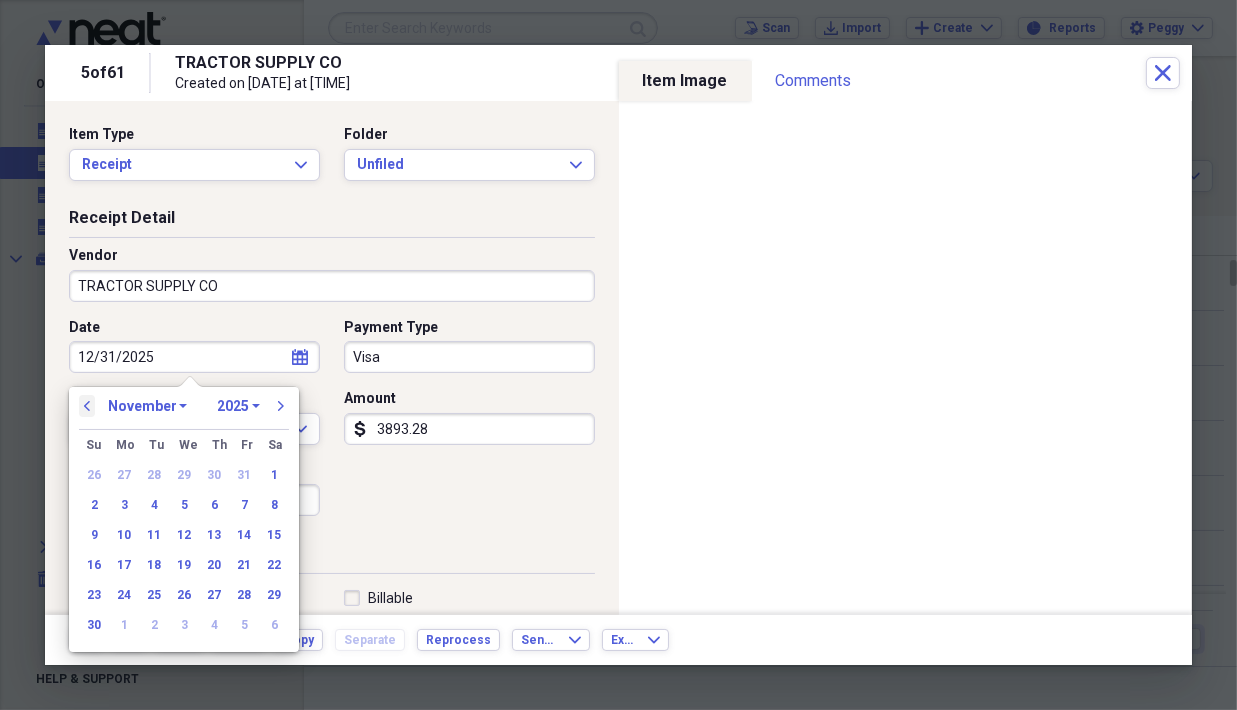 click on "previous" at bounding box center [87, 406] 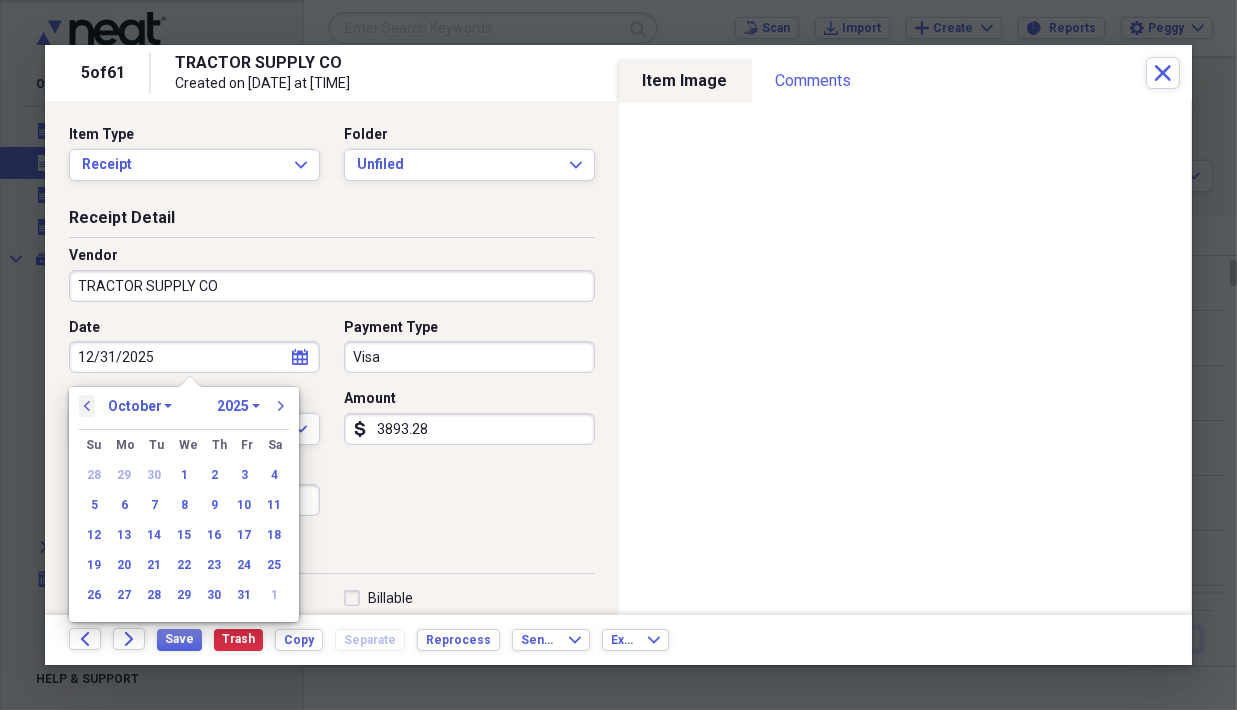 click on "previous" at bounding box center [87, 406] 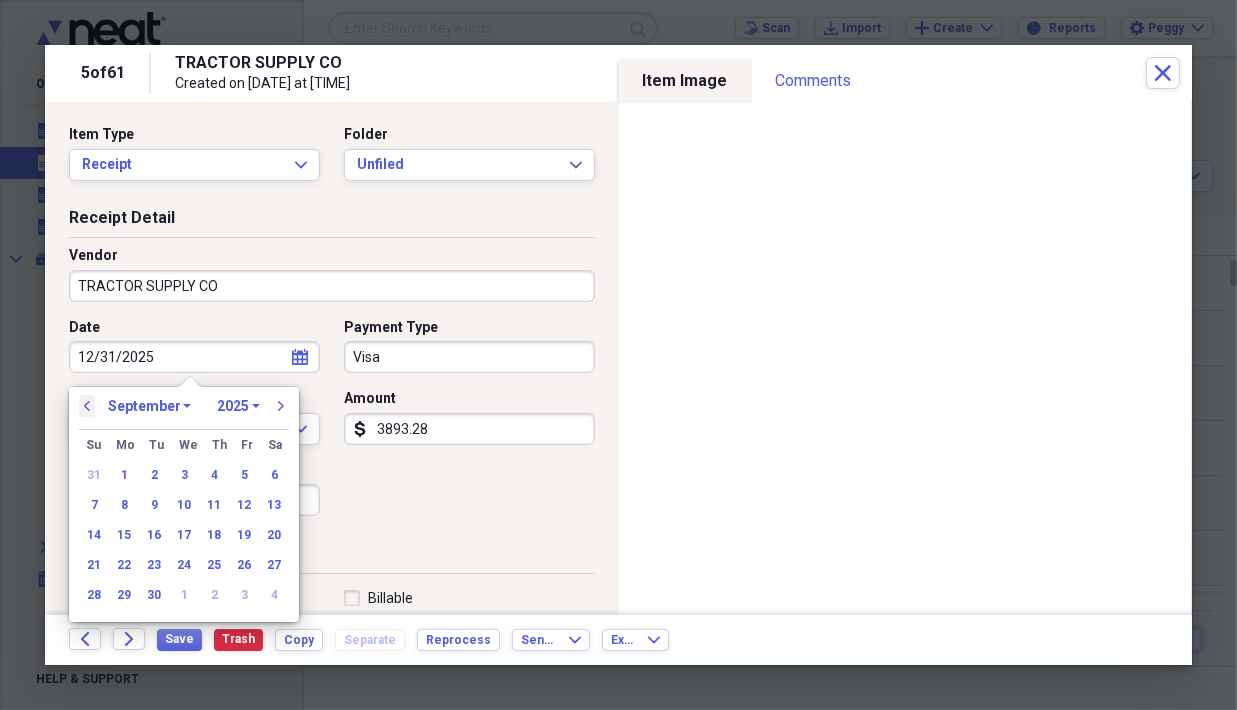 click on "previous" at bounding box center [87, 406] 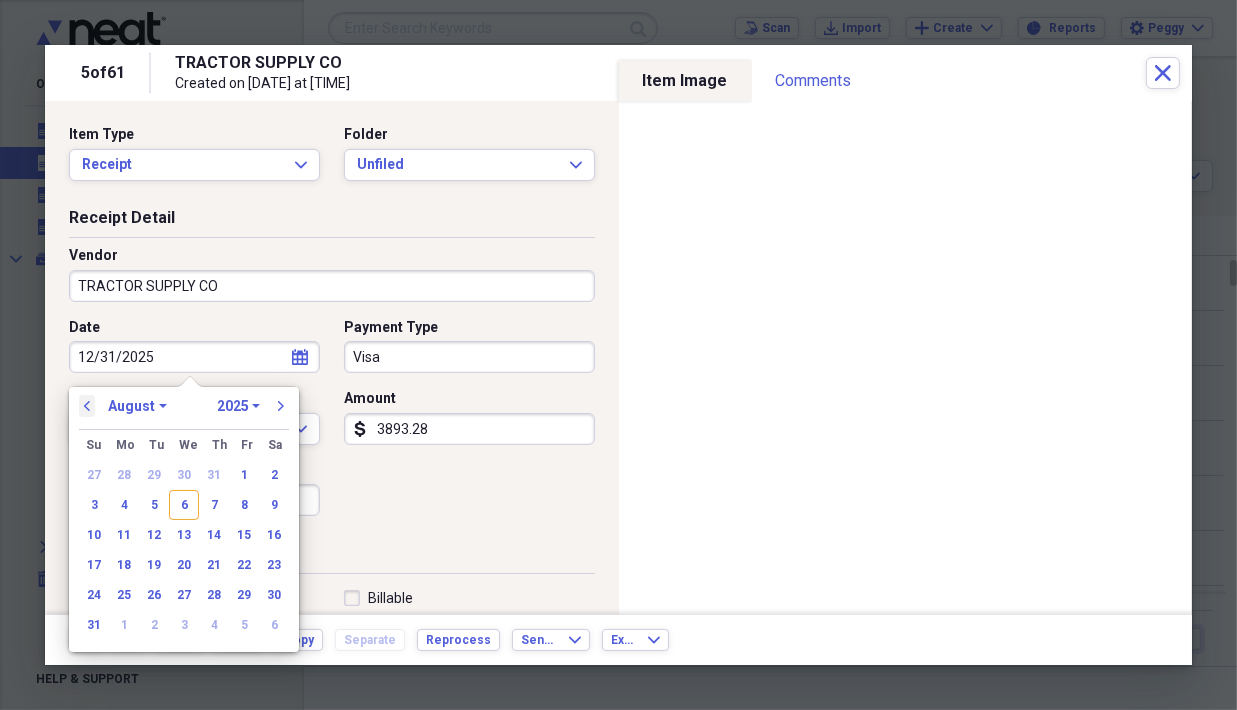 click on "previous" at bounding box center (87, 406) 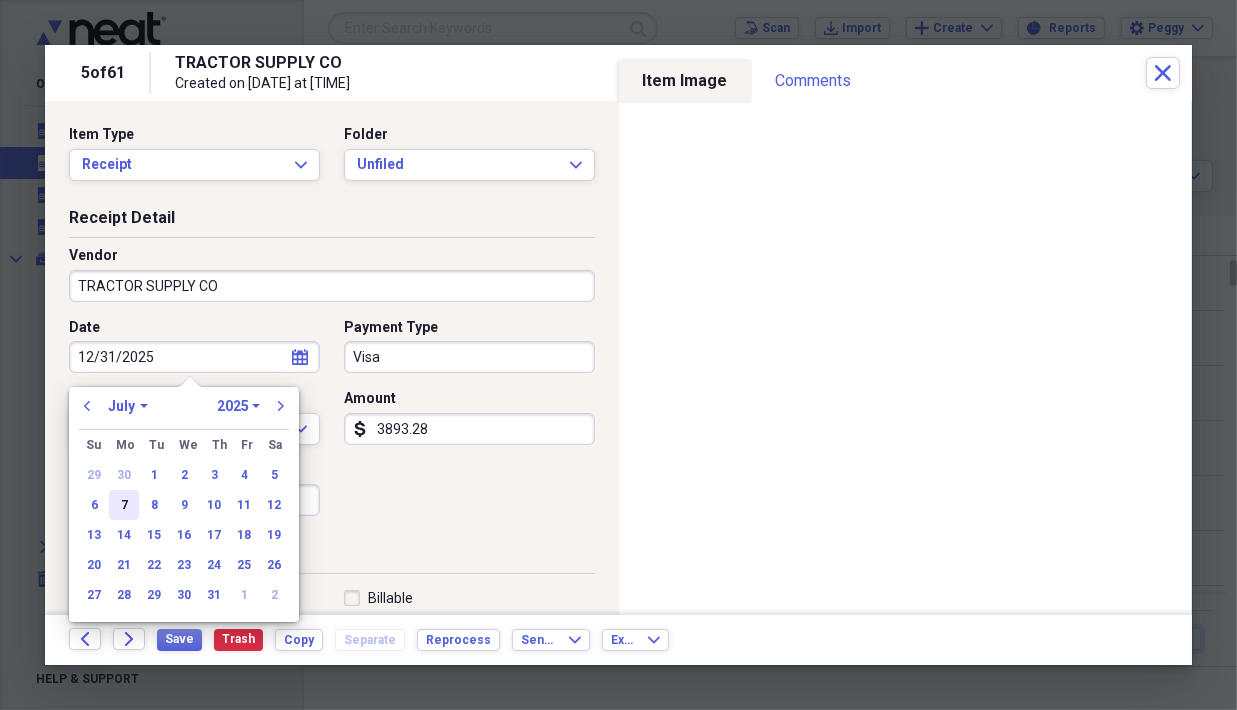 click on "7" at bounding box center [124, 505] 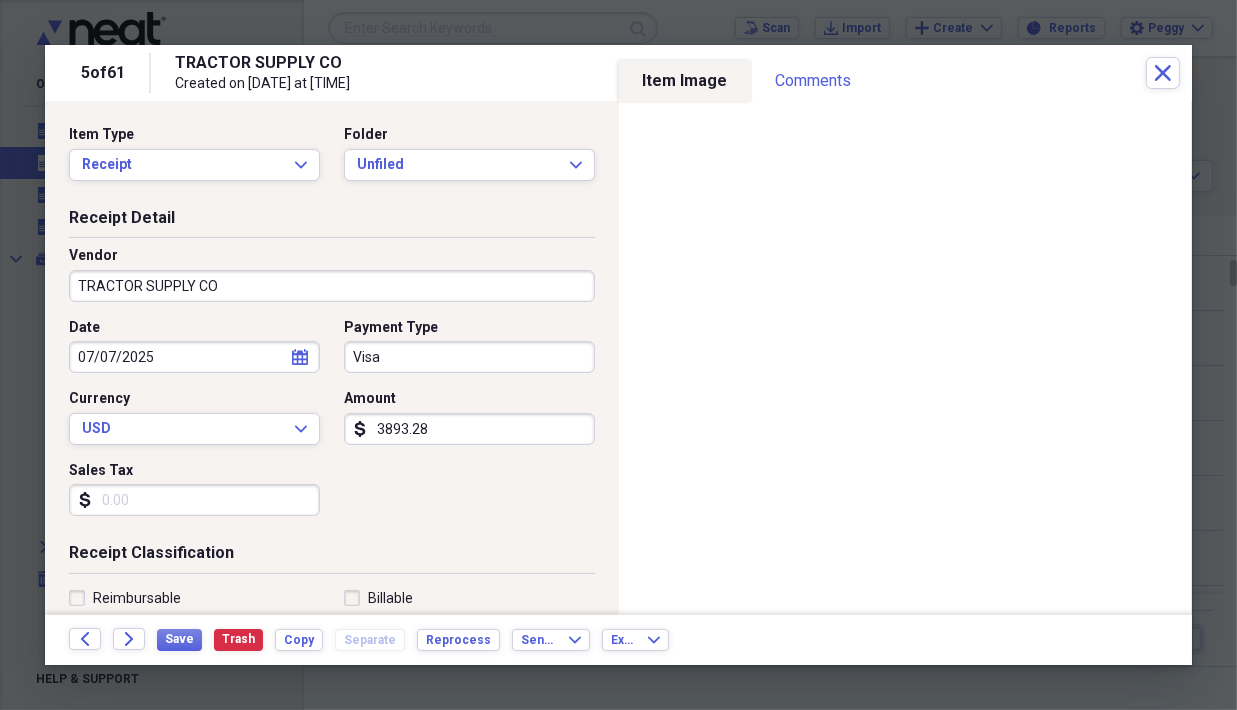 click on "07/07/2025" at bounding box center (194, 357) 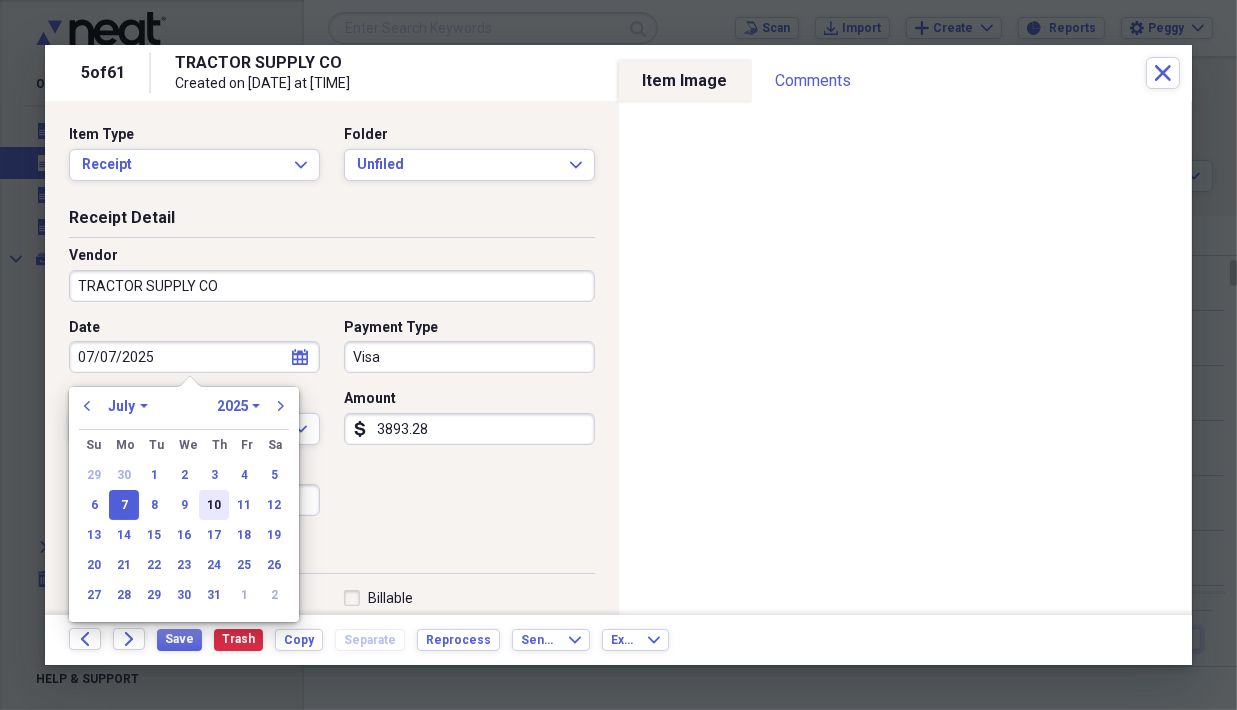 click on "10" at bounding box center (214, 505) 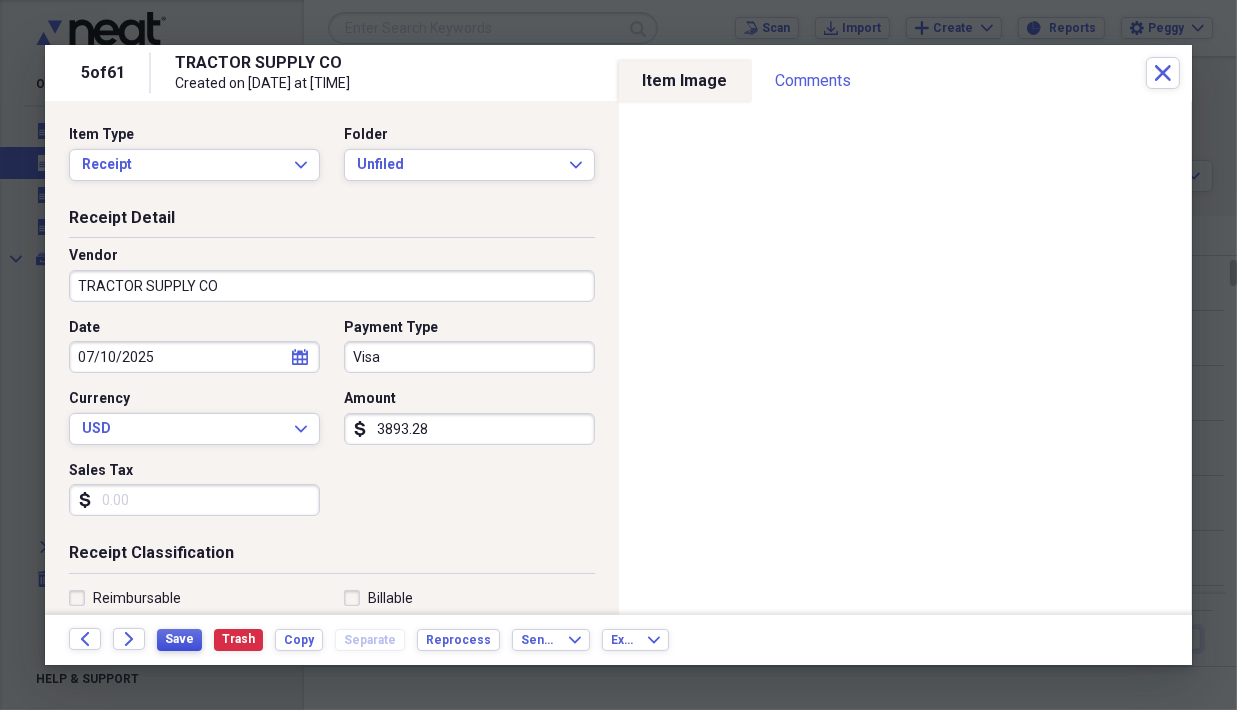 click on "Save" at bounding box center (179, 639) 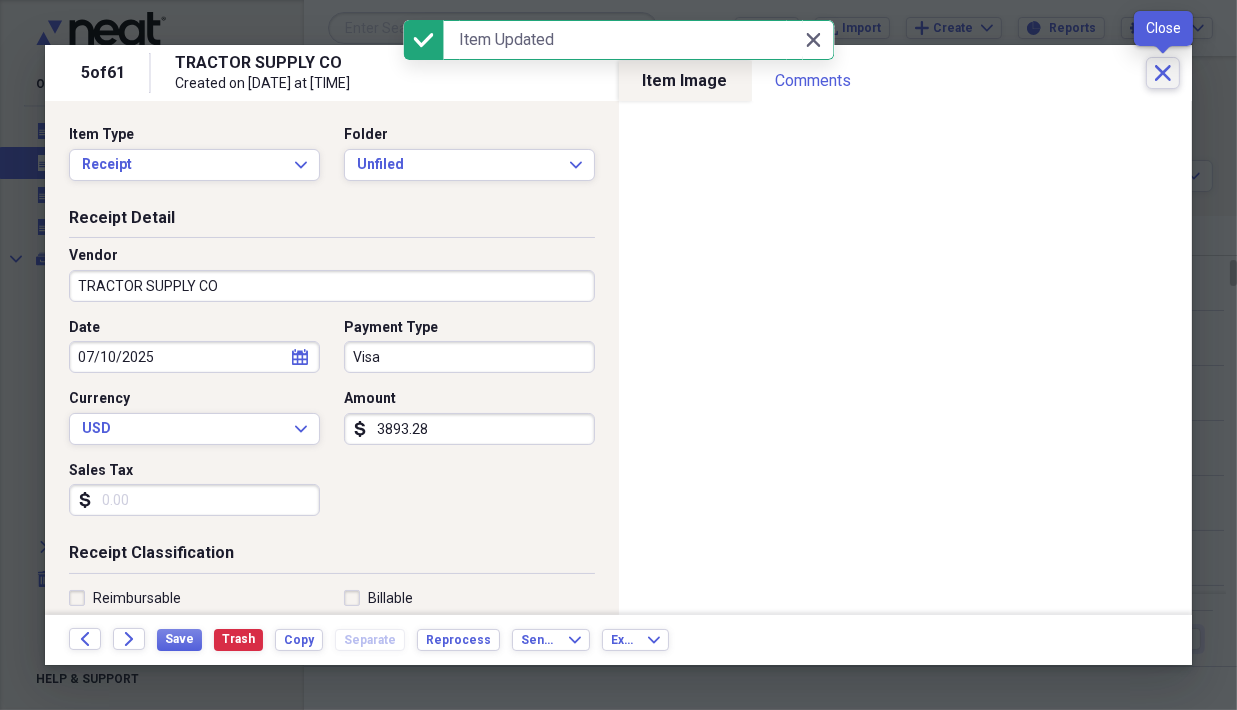 click on "Close" at bounding box center (1163, 73) 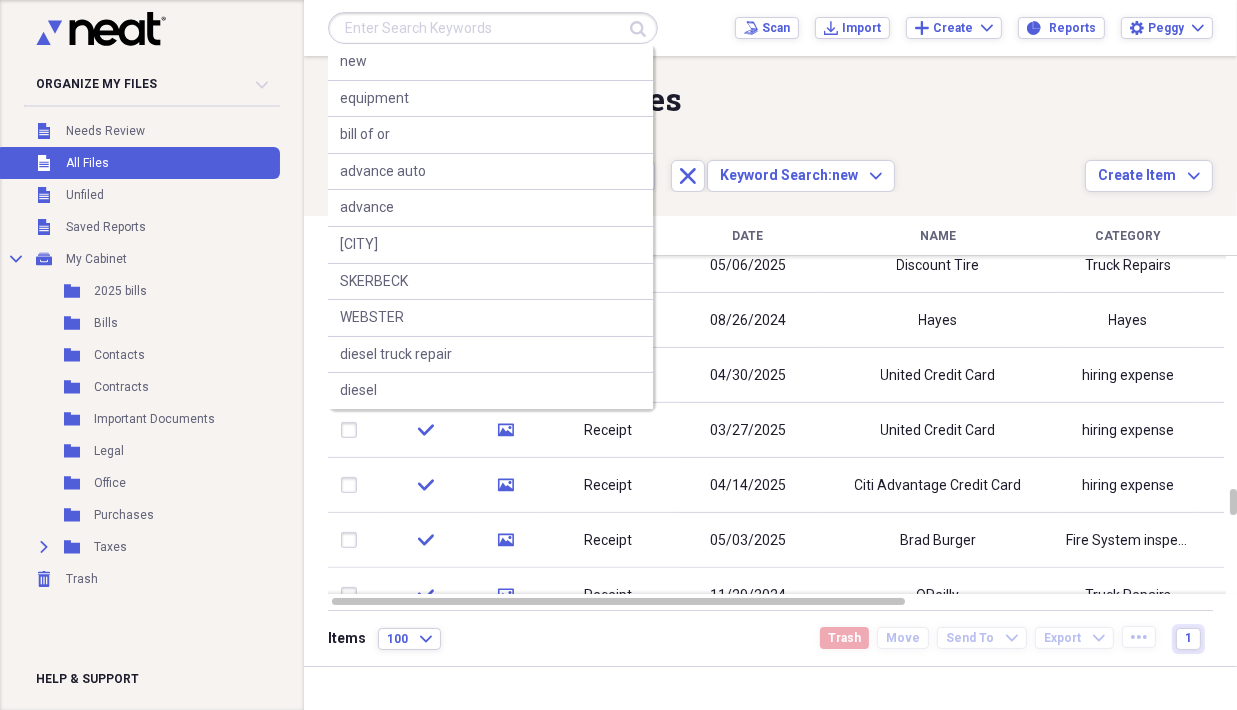 click at bounding box center (493, 28) 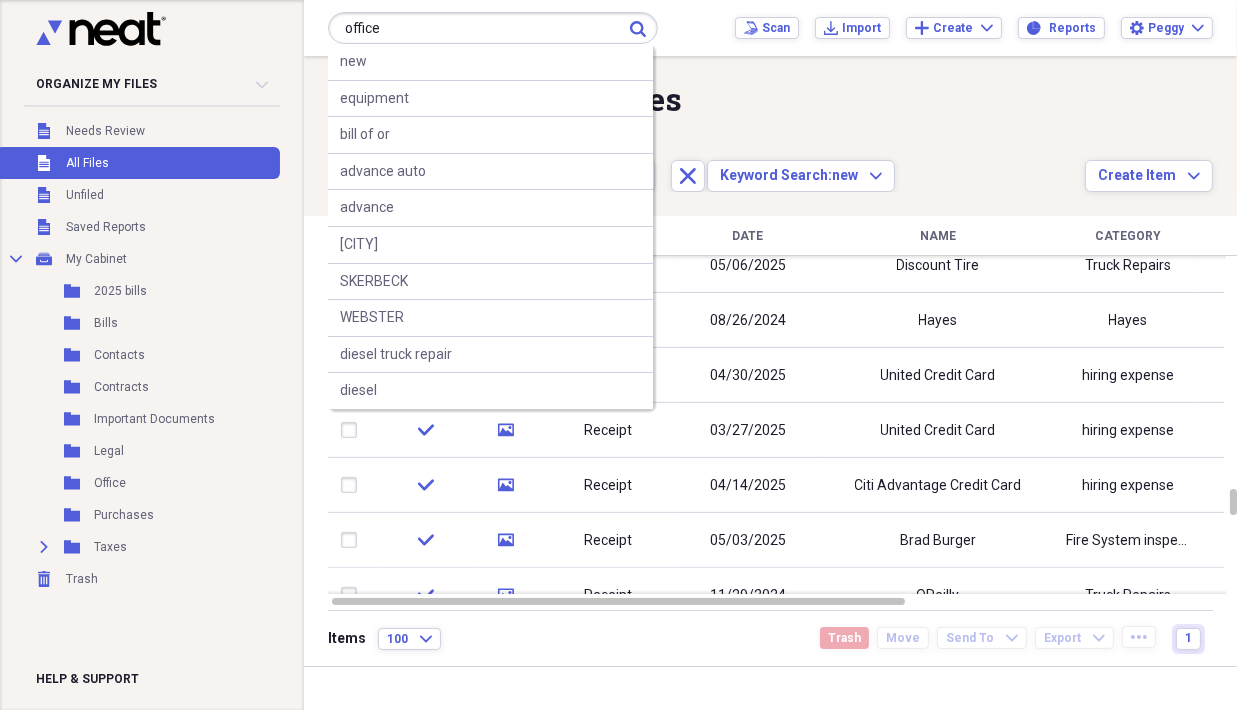 type on "office" 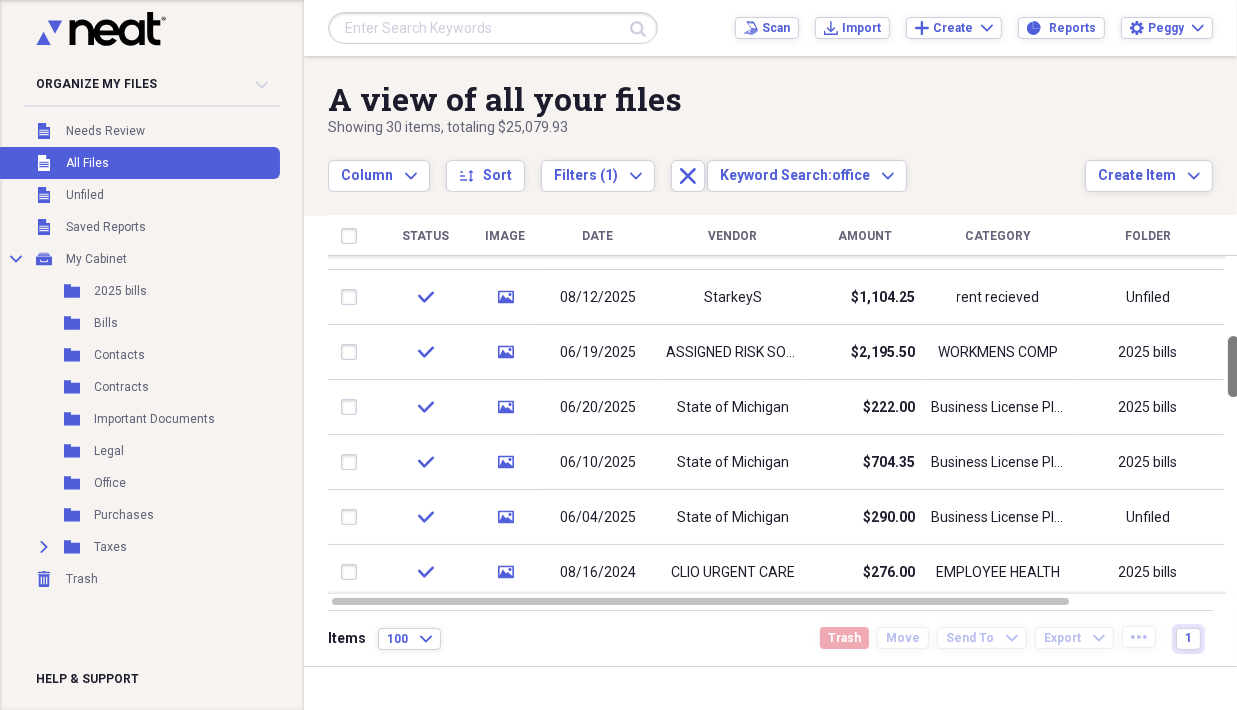 drag, startPoint x: 1229, startPoint y: 307, endPoint x: 1232, endPoint y: 427, distance: 120.03749 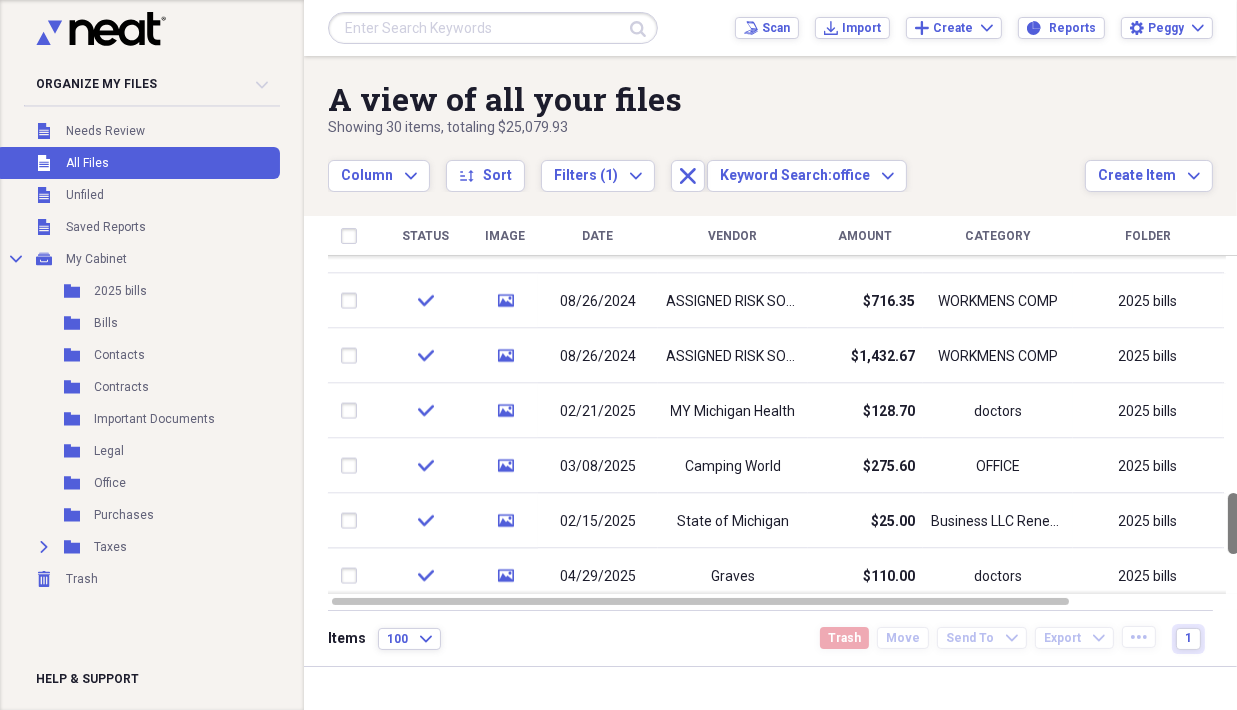 drag, startPoint x: 1229, startPoint y: 497, endPoint x: 1226, endPoint y: 533, distance: 36.124783 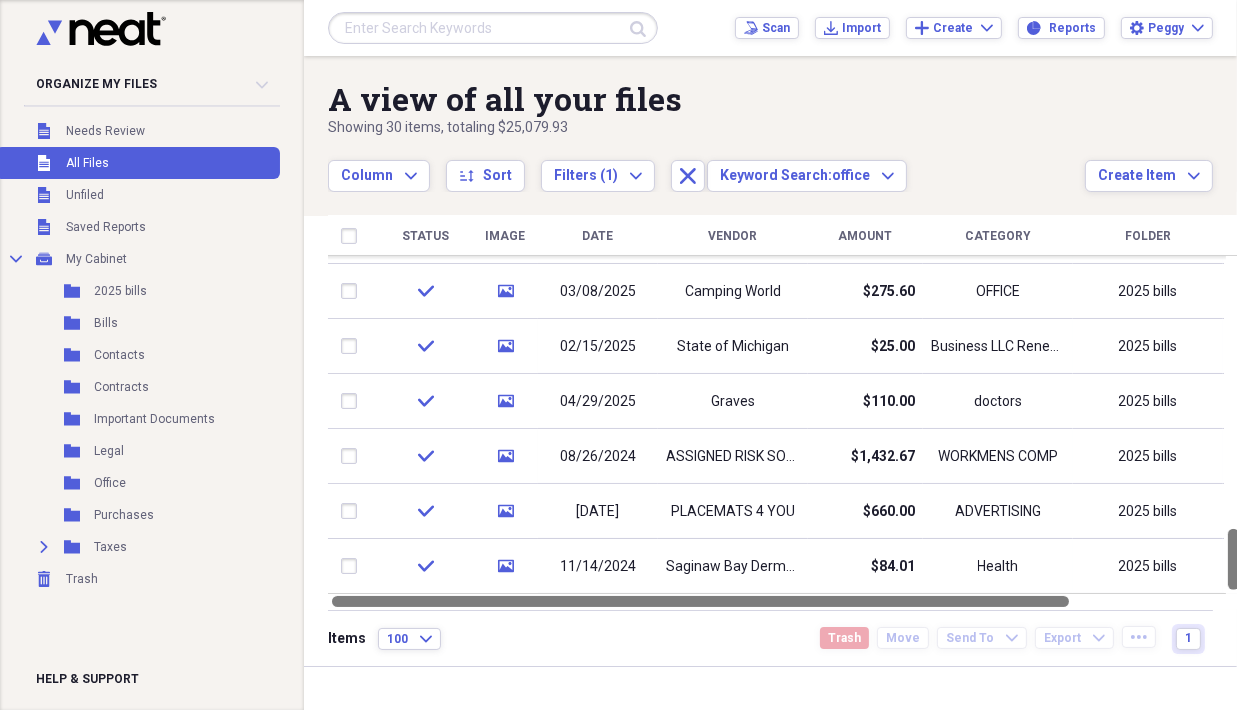 drag, startPoint x: 1226, startPoint y: 533, endPoint x: 1221, endPoint y: 596, distance: 63.1981 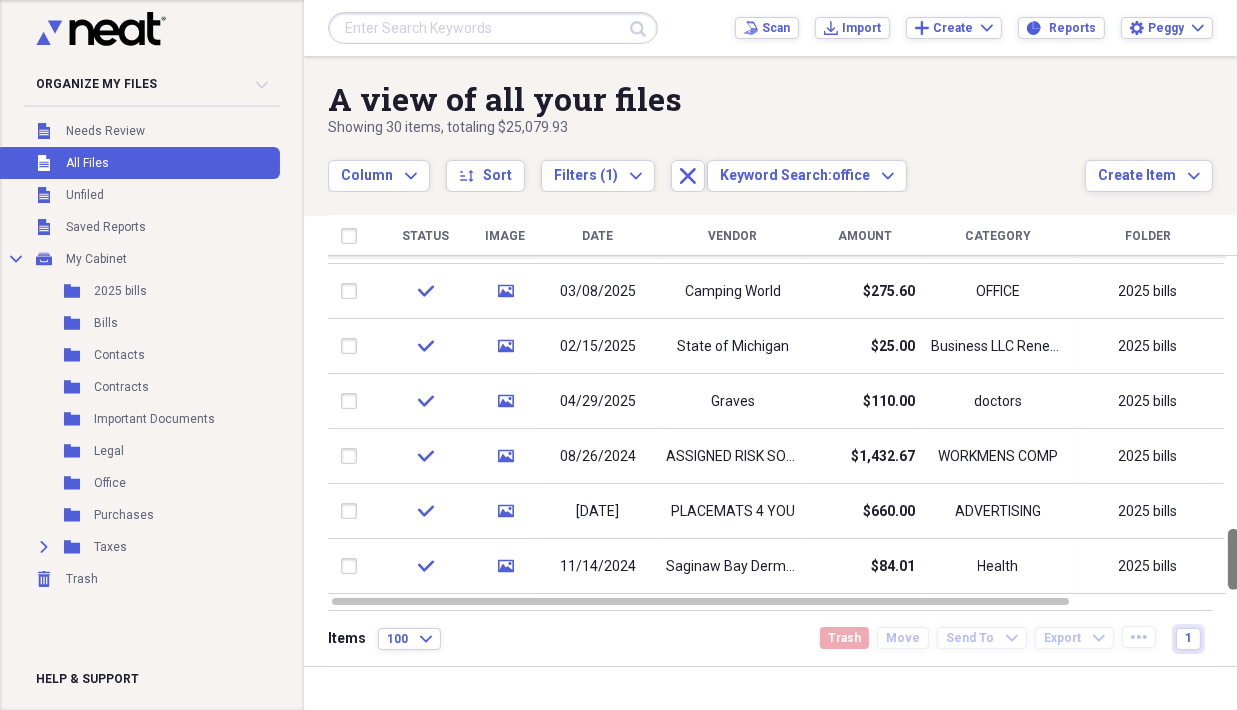 click at bounding box center [1233, 559] 